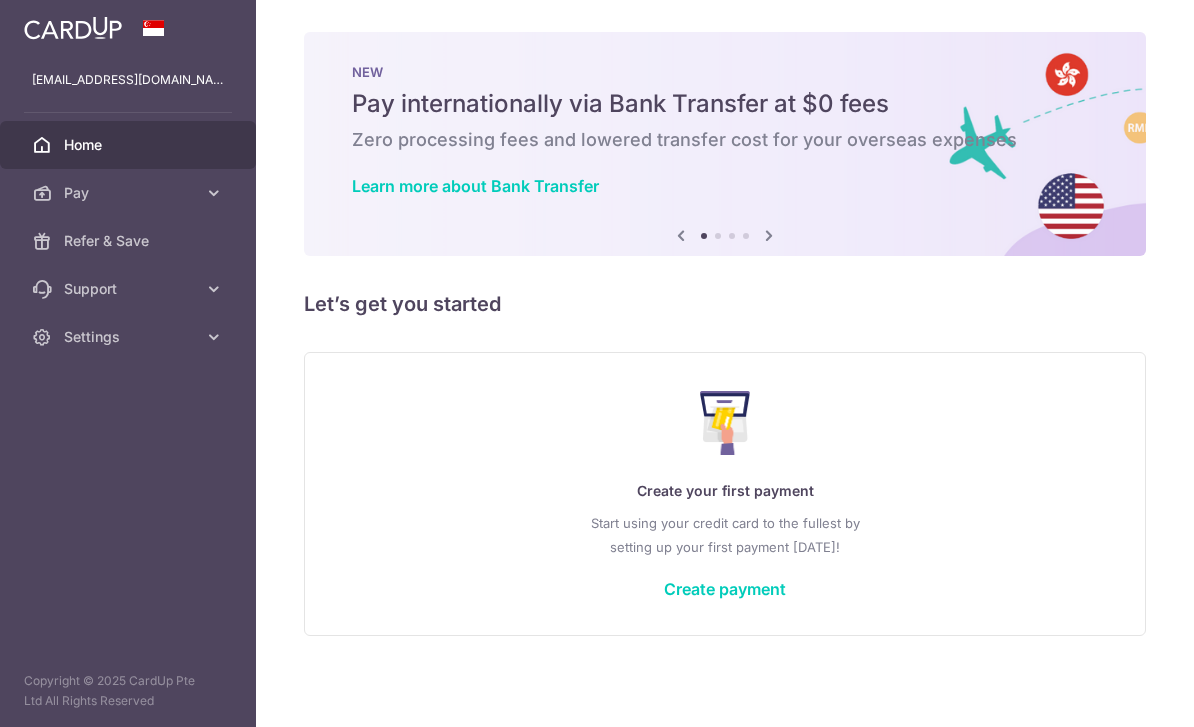 scroll, scrollTop: 0, scrollLeft: 0, axis: both 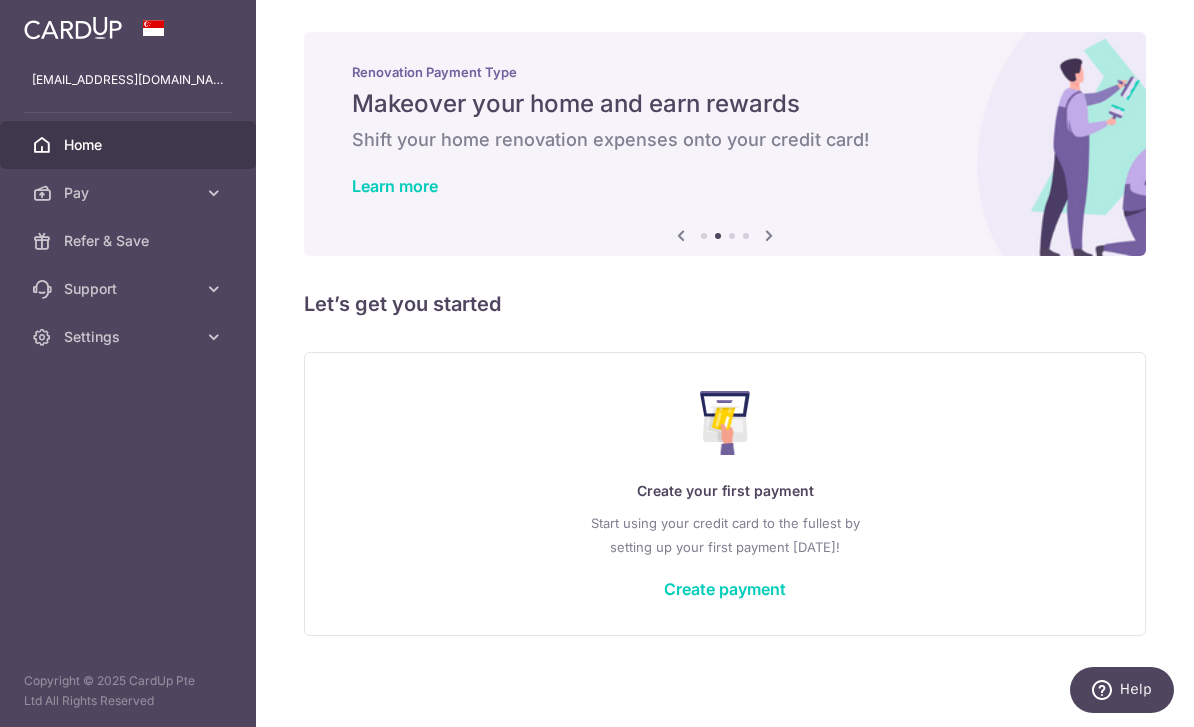 click on "Start using your credit card to the fullest by   setting up your first payment today!" at bounding box center [725, 535] 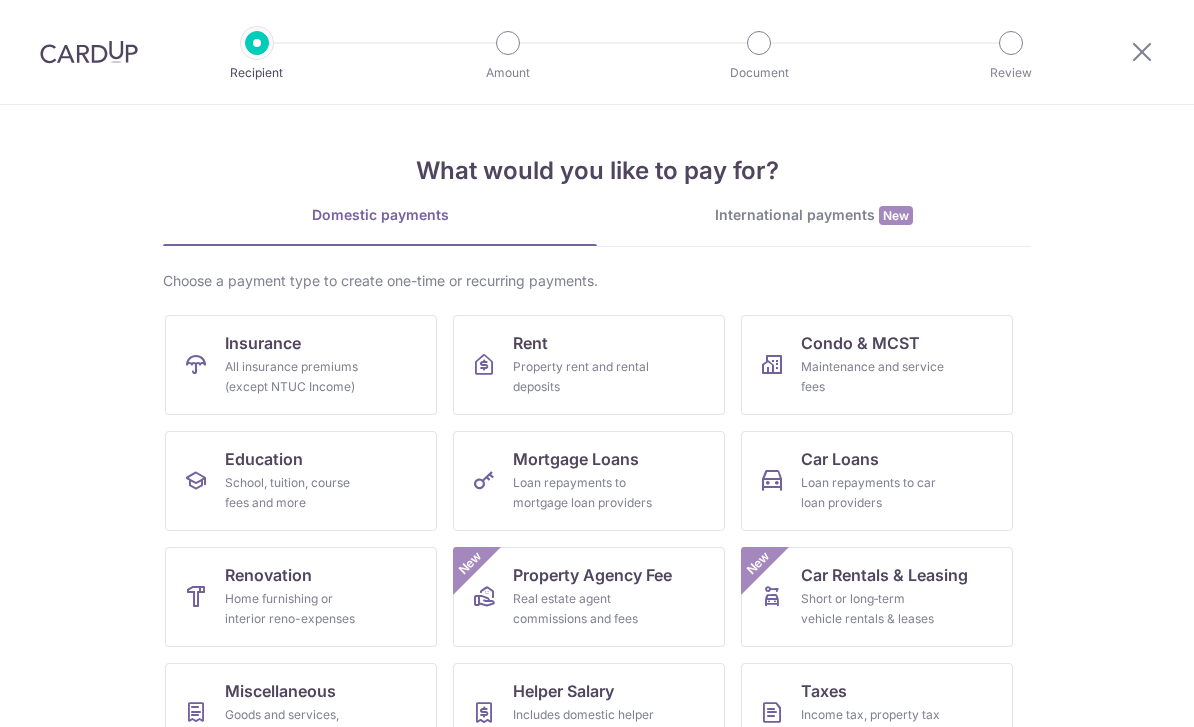 scroll, scrollTop: 0, scrollLeft: 0, axis: both 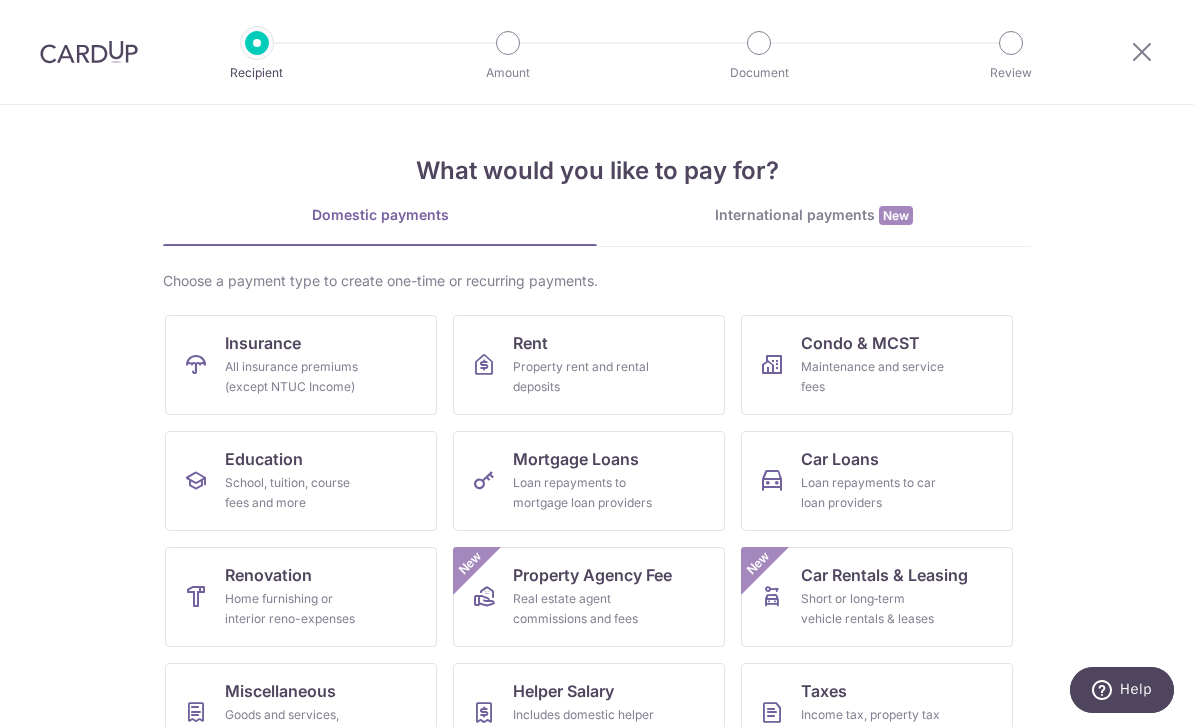 click on "All insurance premiums (except NTUC Income)" at bounding box center (297, 377) 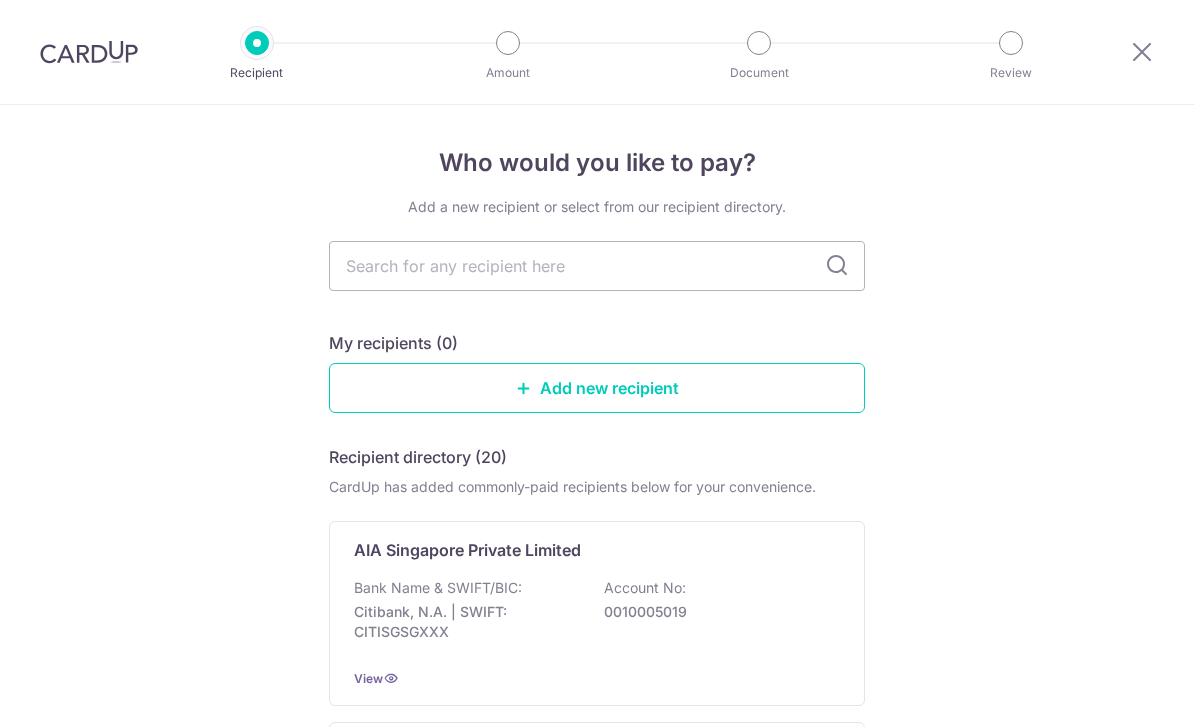 scroll, scrollTop: 0, scrollLeft: 0, axis: both 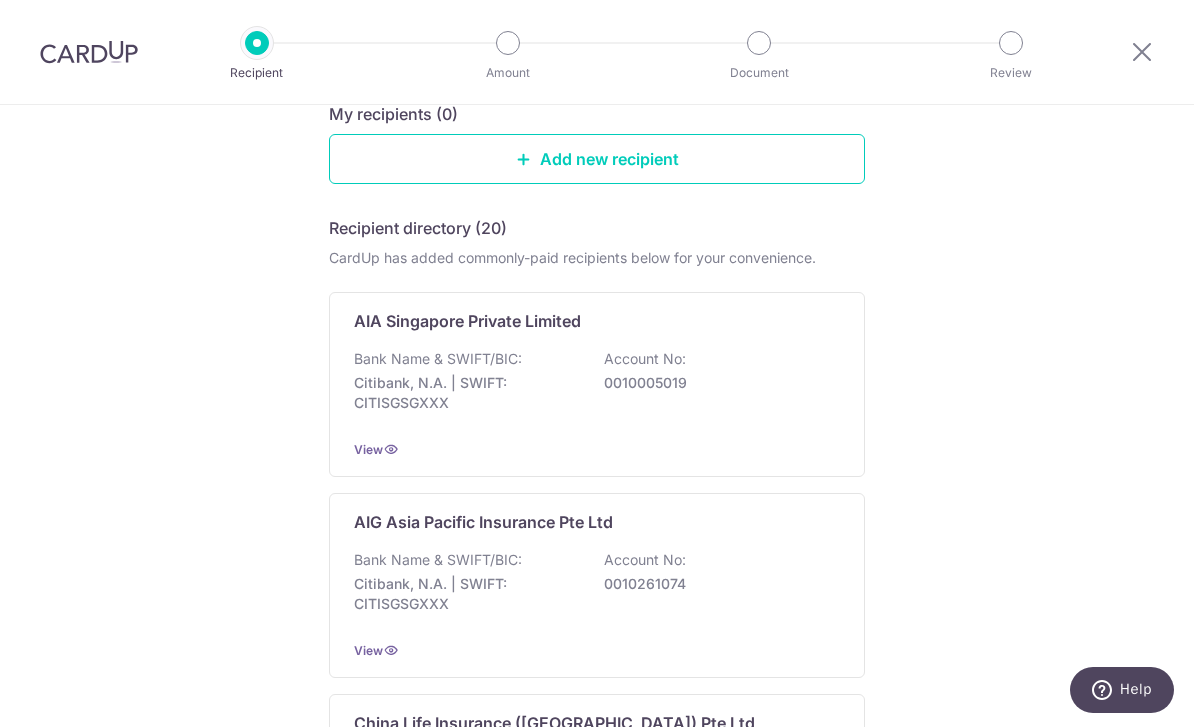 click on "0010005019" at bounding box center (716, 383) 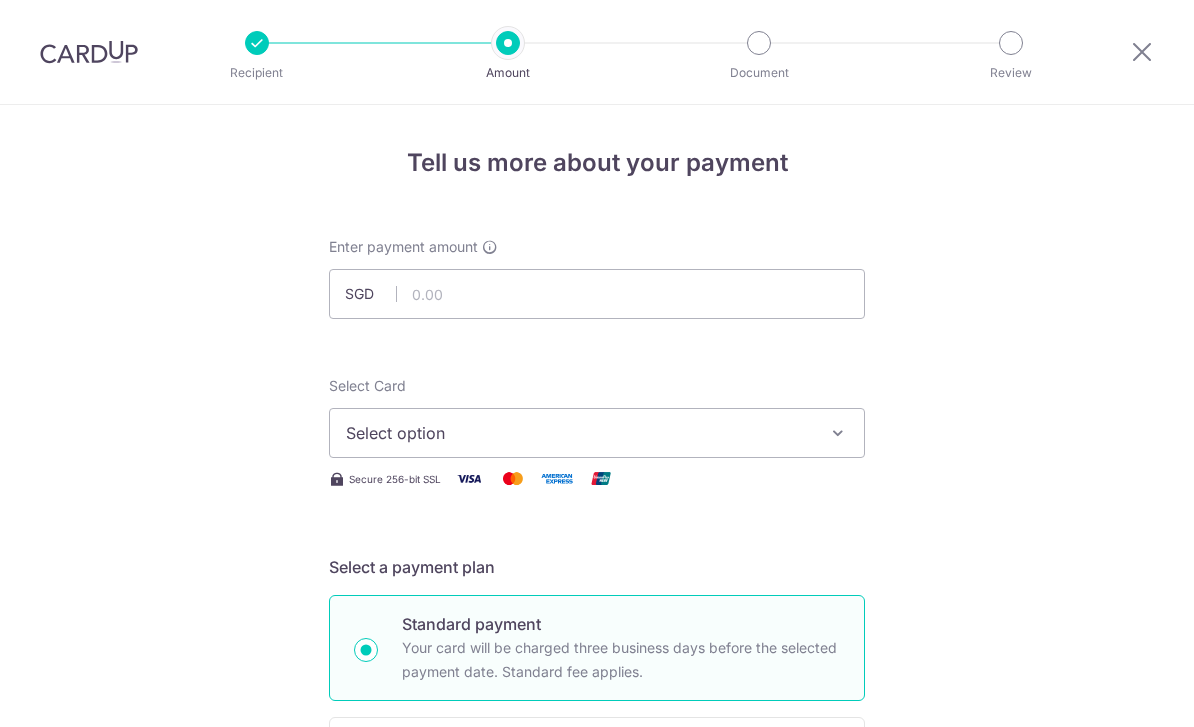 scroll, scrollTop: 0, scrollLeft: 0, axis: both 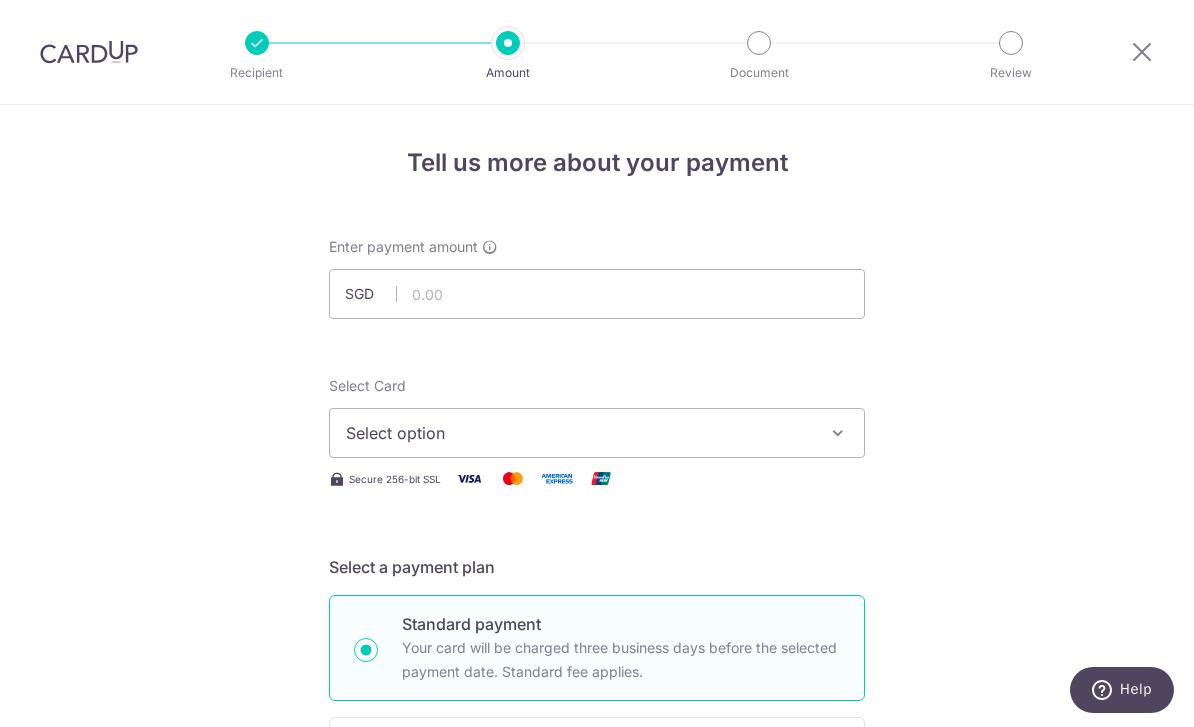 click at bounding box center (1142, 51) 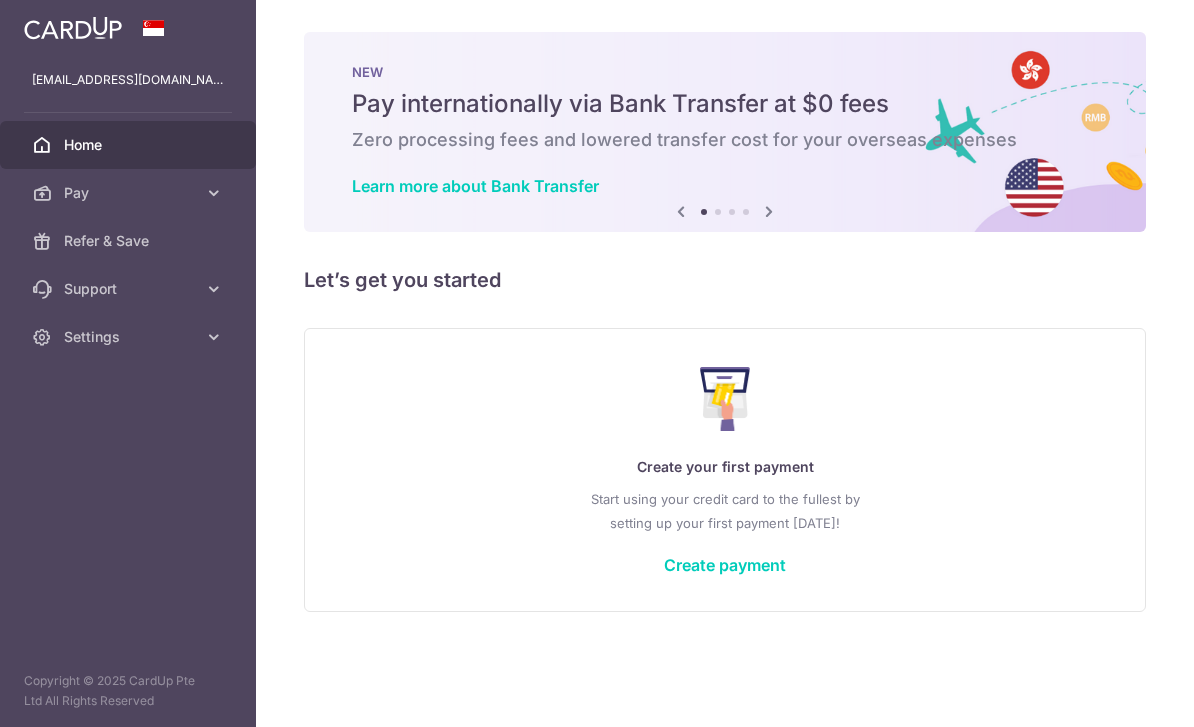 click on "Create your first payment" at bounding box center (725, 467) 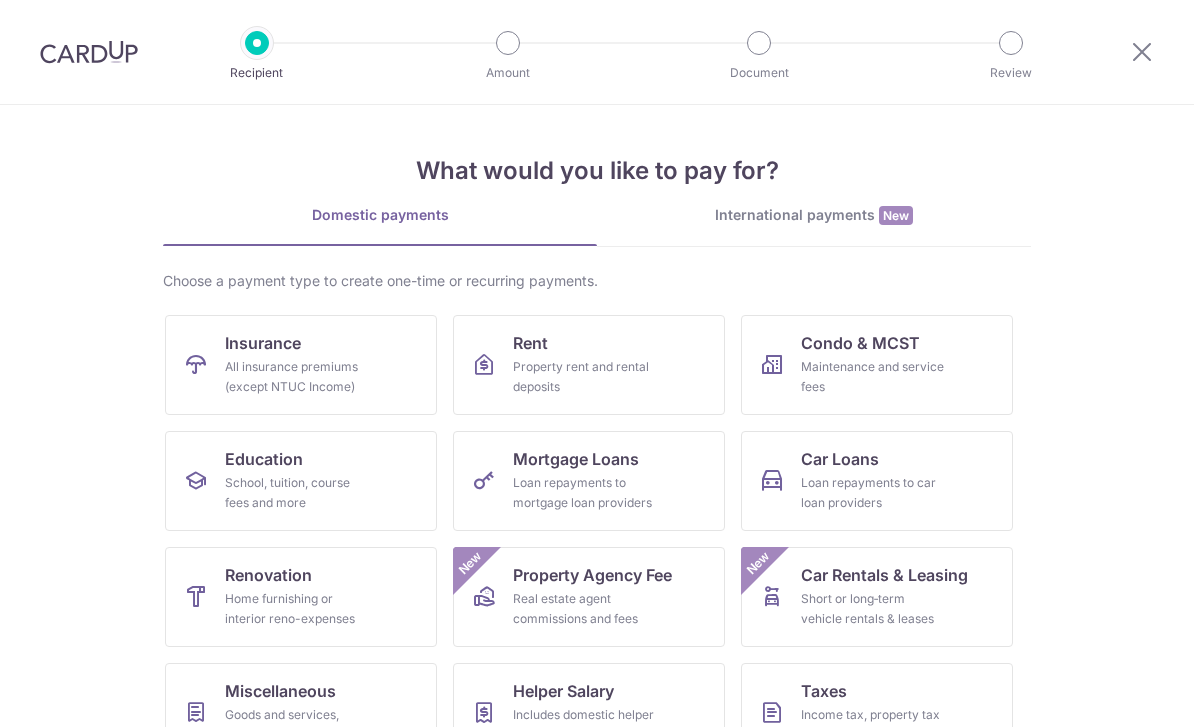 click on "All insurance premiums (except NTUC Income)" at bounding box center (297, 377) 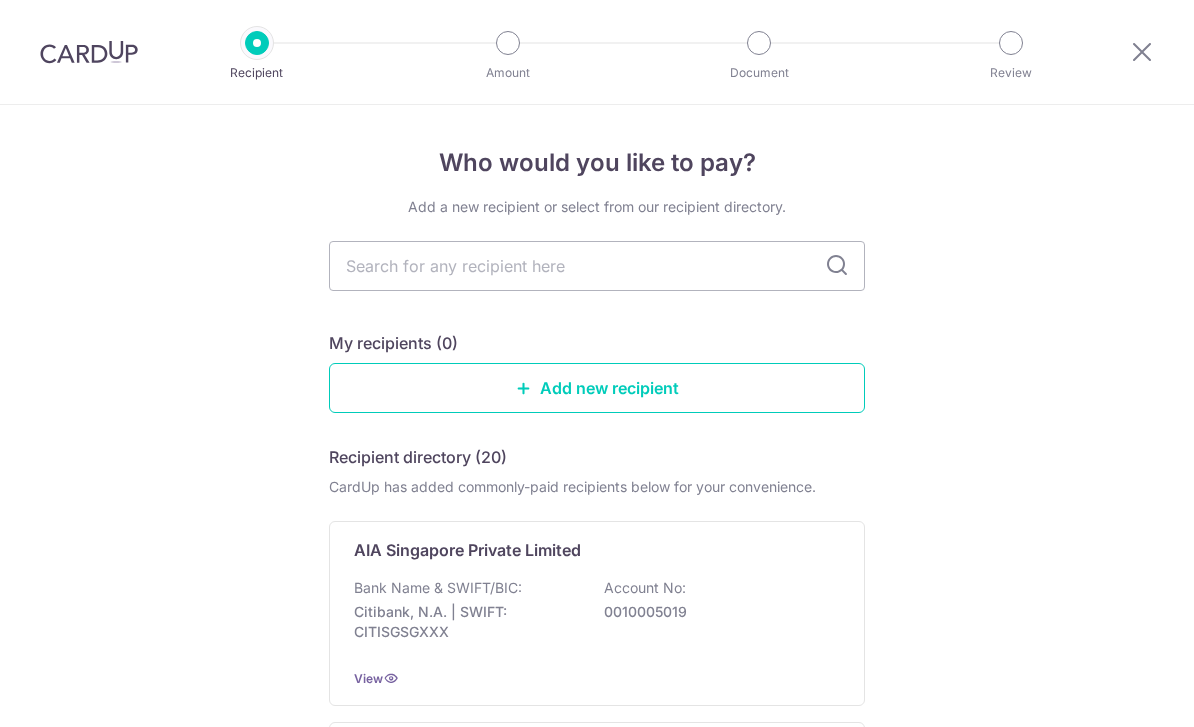 scroll, scrollTop: 0, scrollLeft: 0, axis: both 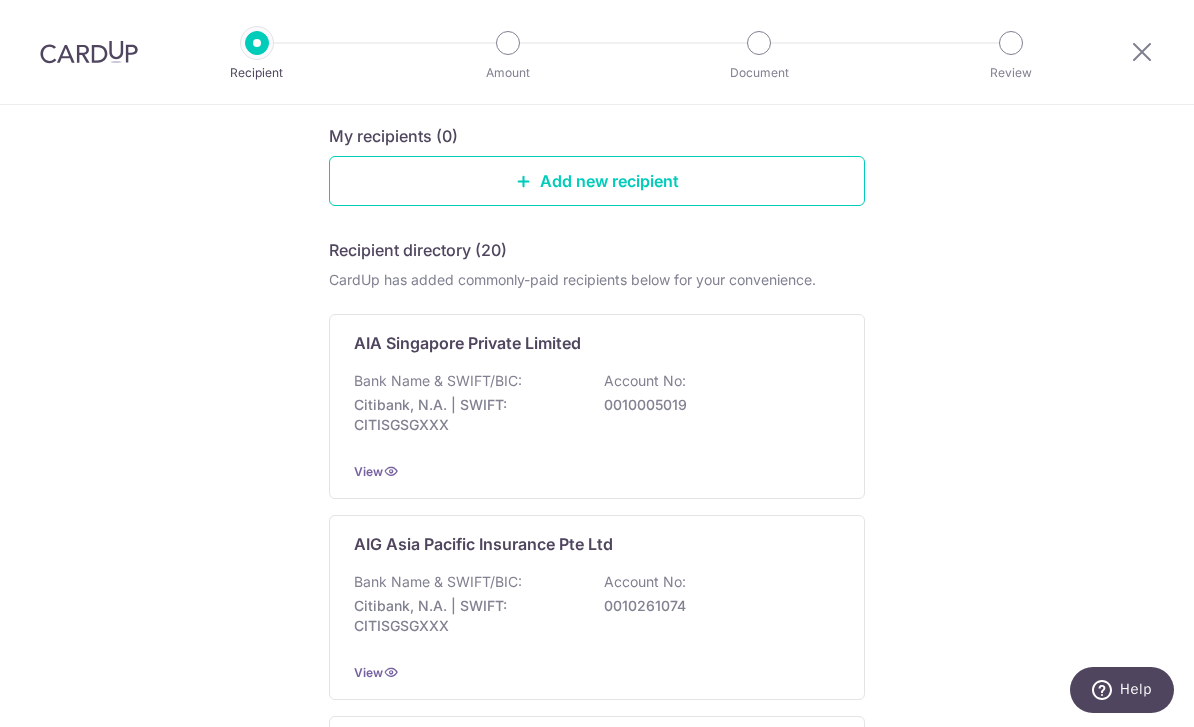 click on "0010005019" at bounding box center [716, 405] 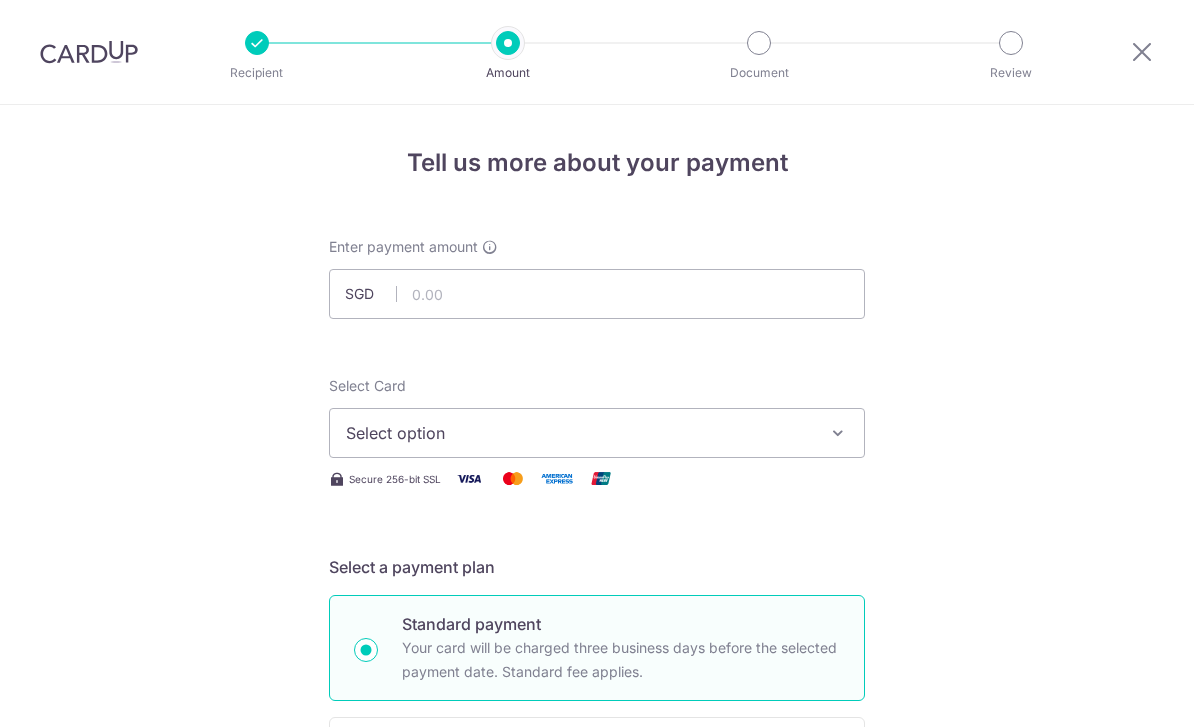 scroll, scrollTop: 0, scrollLeft: 0, axis: both 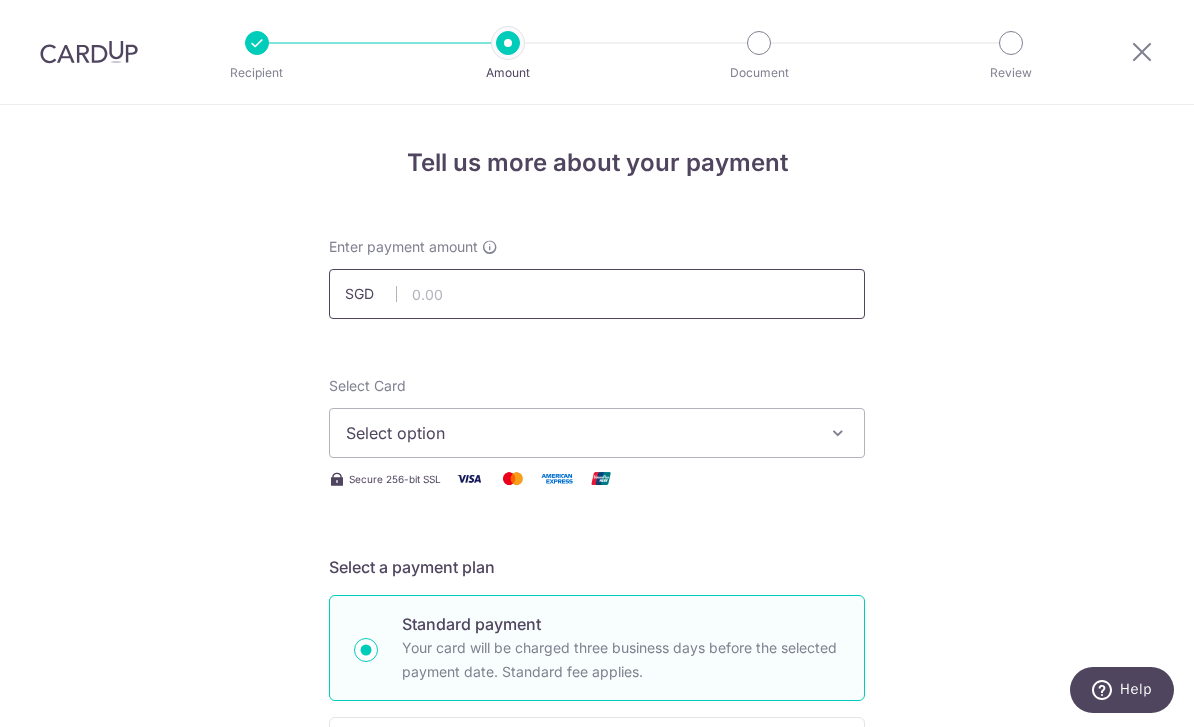 click at bounding box center (597, 294) 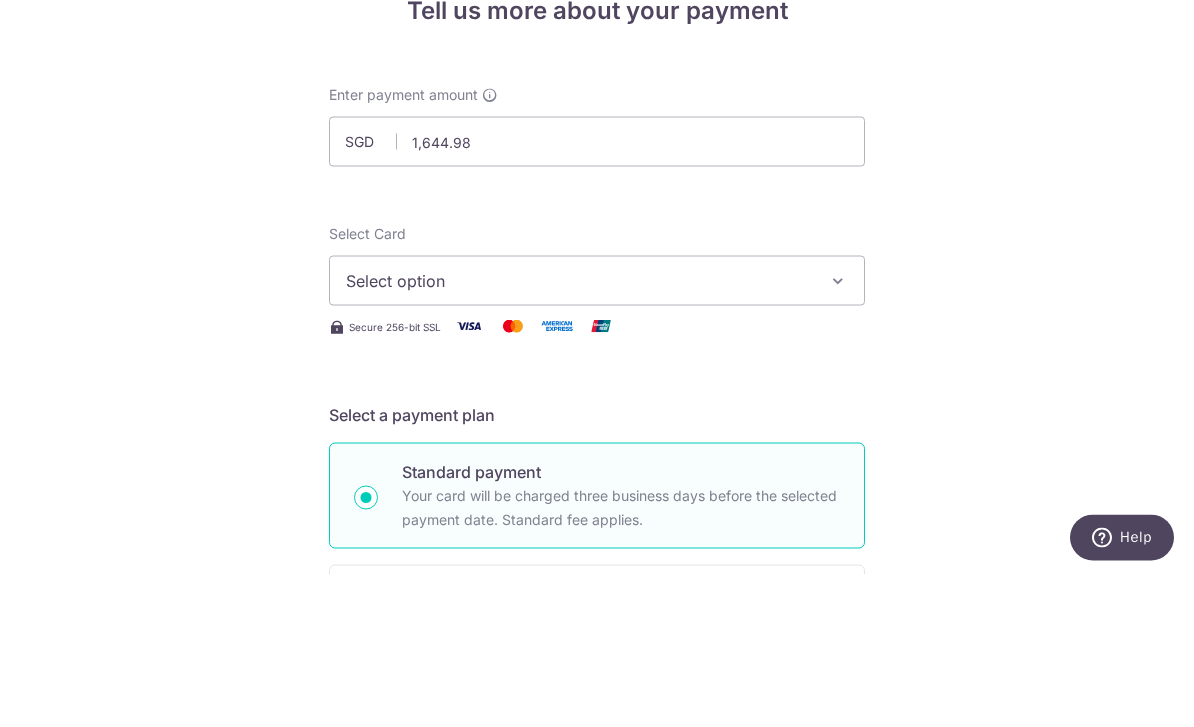 scroll, scrollTop: 64, scrollLeft: 0, axis: vertical 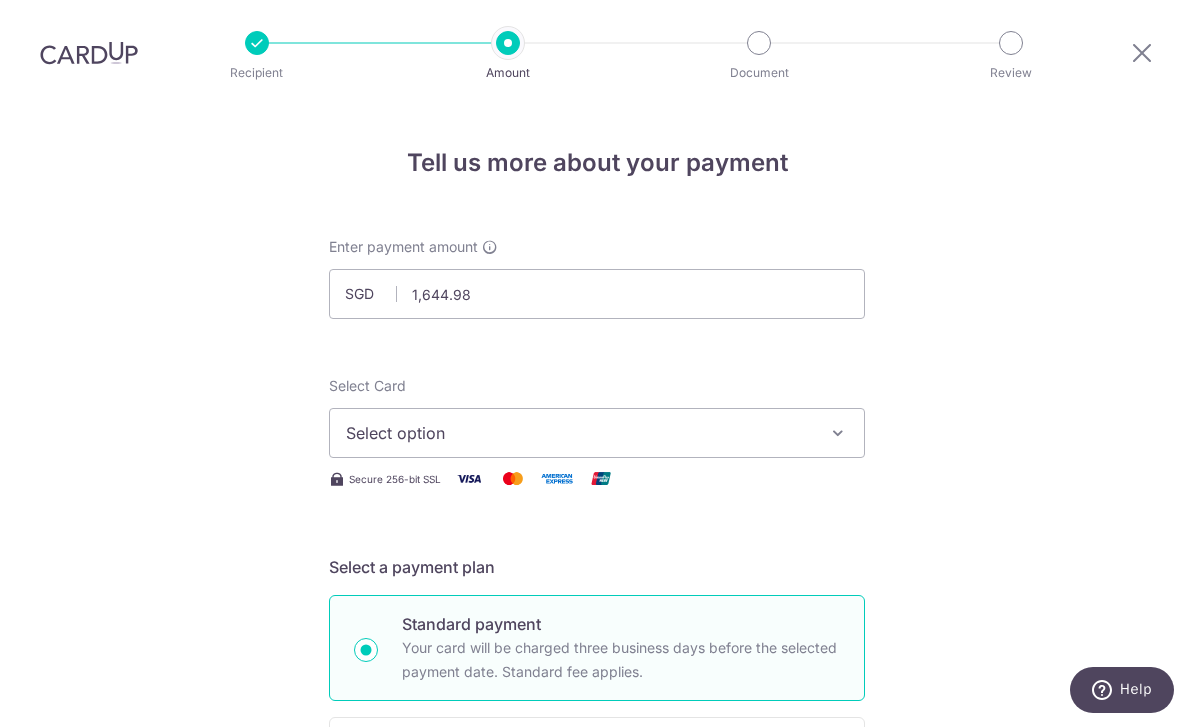 click on "Select option" at bounding box center (579, 433) 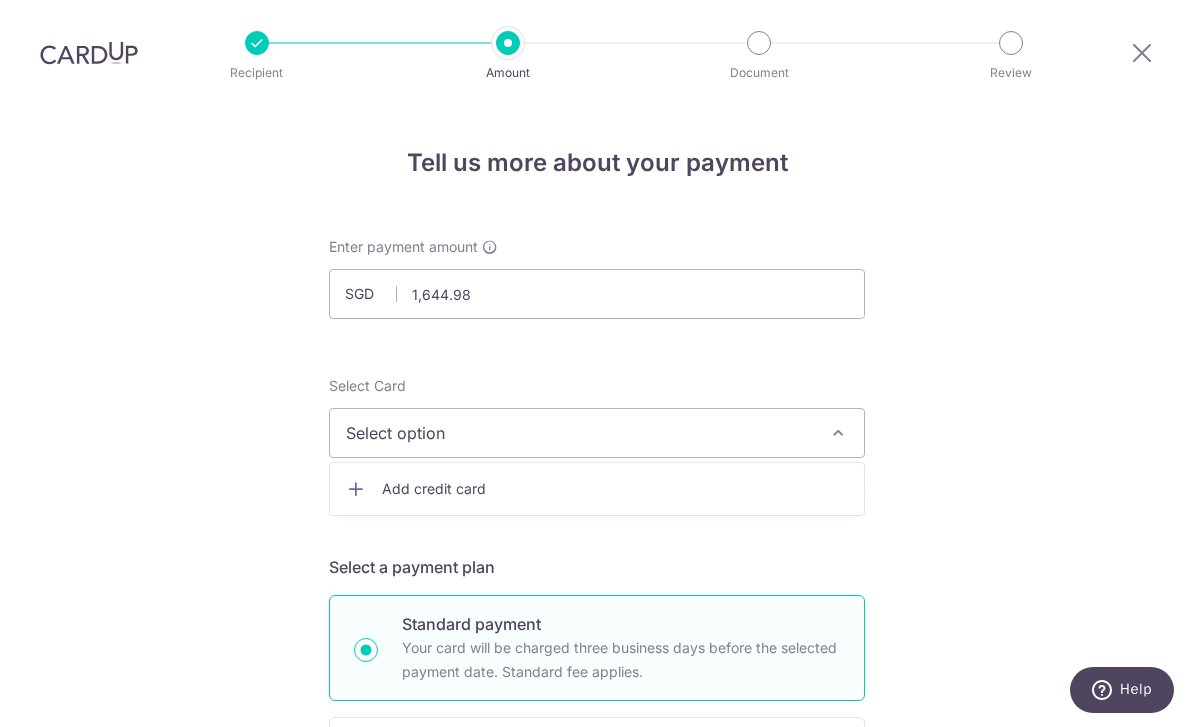 click on "Add credit card" at bounding box center [615, 489] 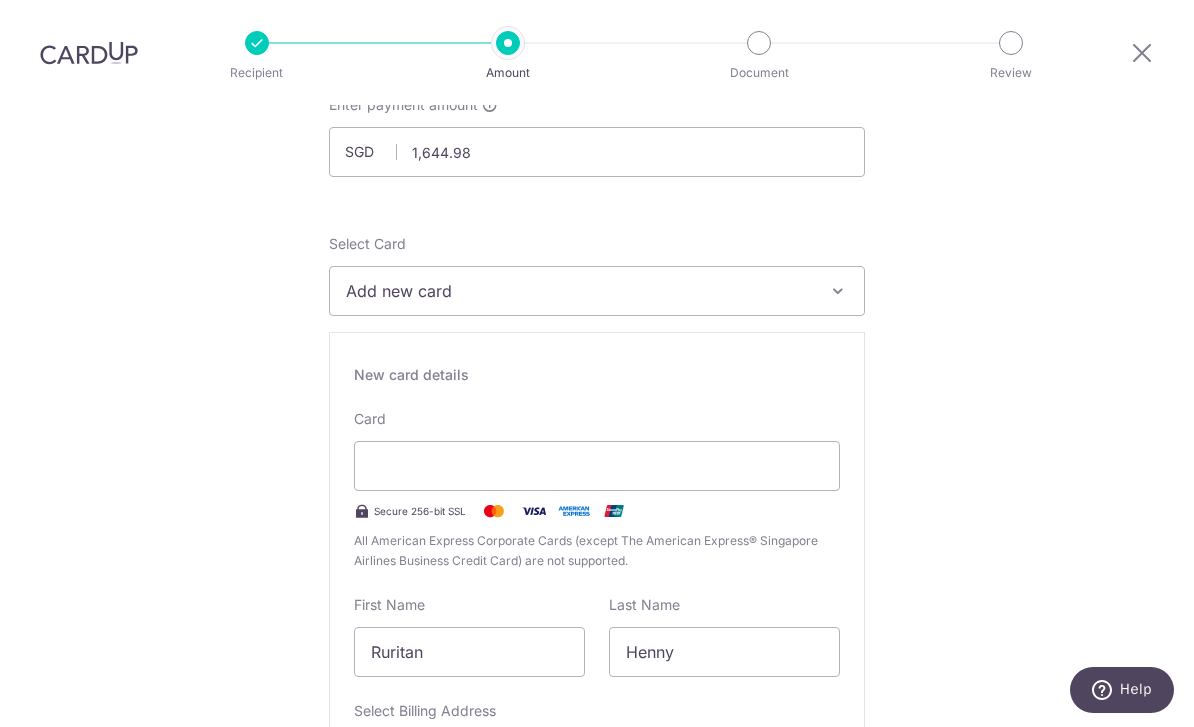 scroll, scrollTop: 155, scrollLeft: 0, axis: vertical 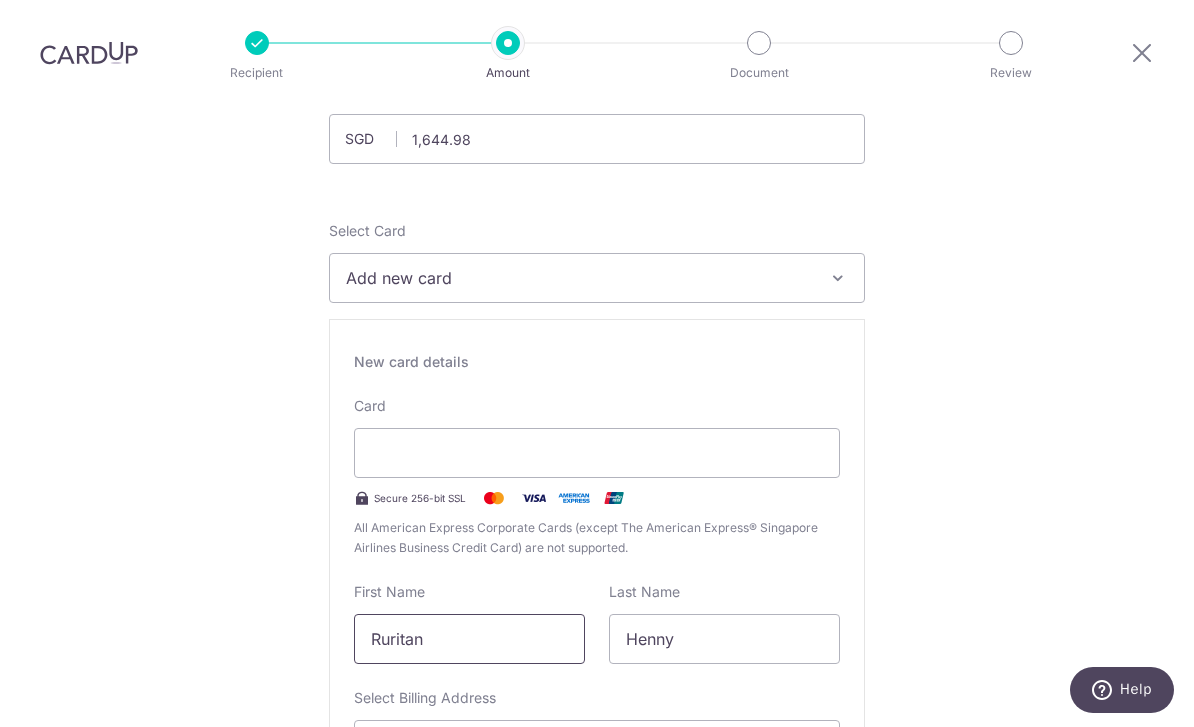 click on "Ruritan" at bounding box center (469, 639) 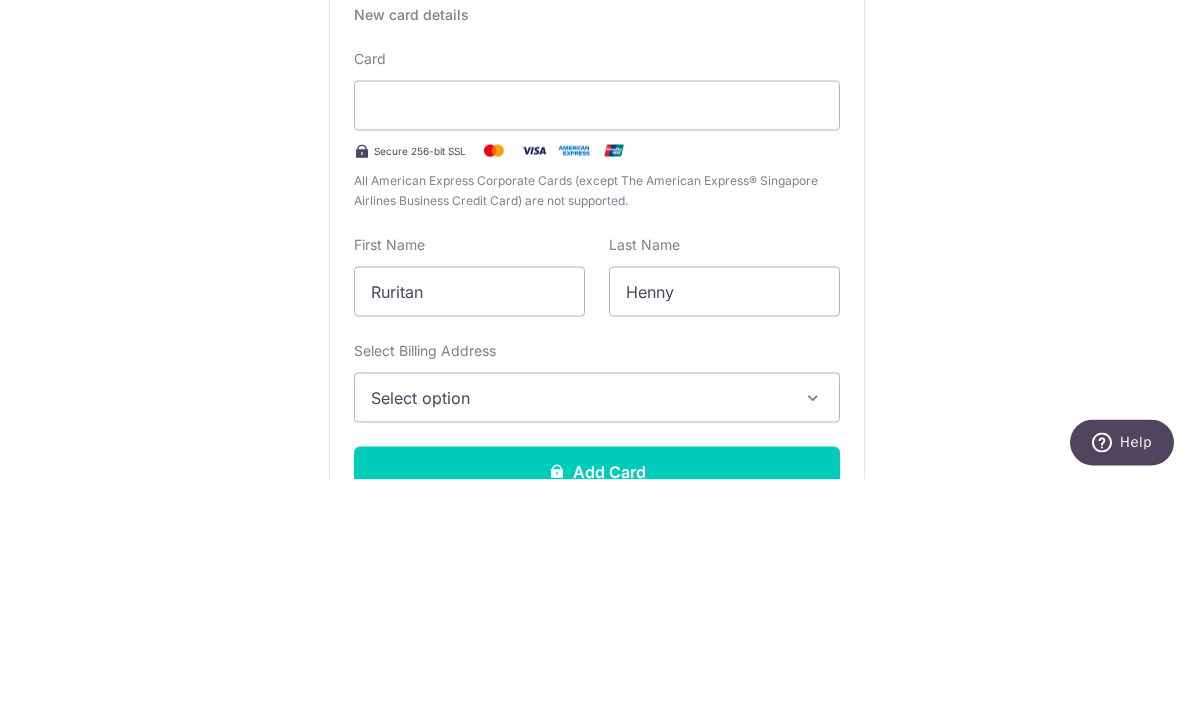 scroll, scrollTop: 257, scrollLeft: 0, axis: vertical 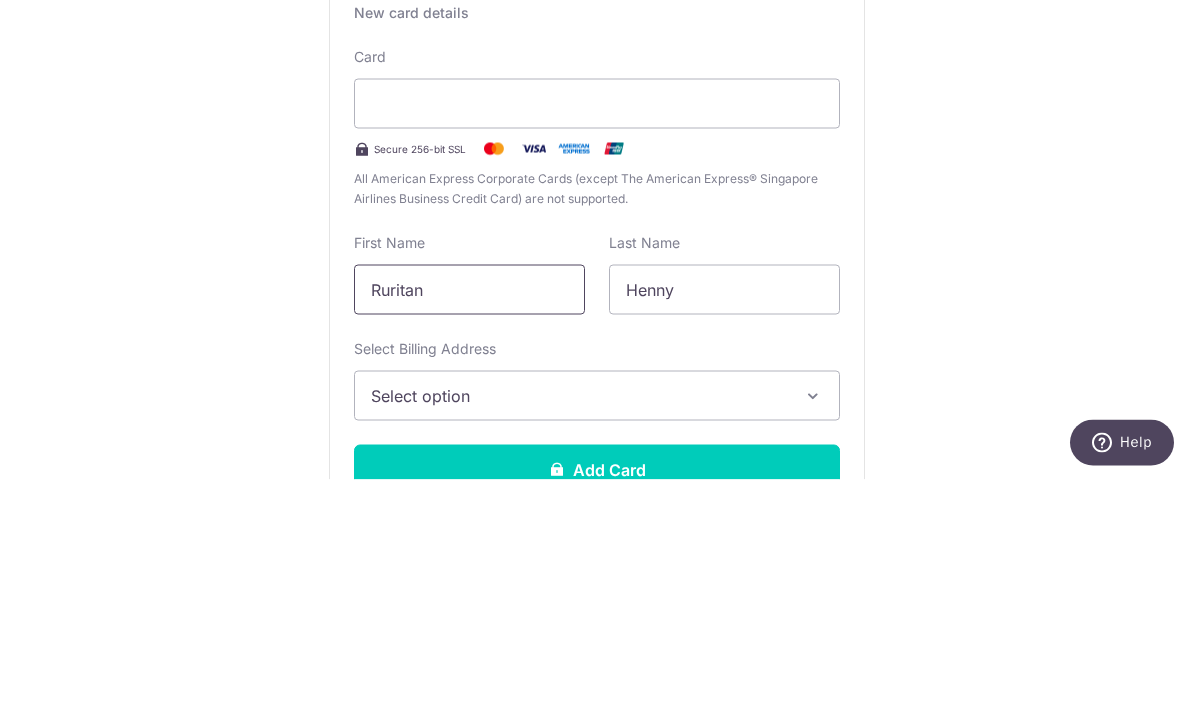 click on "Ruritan" at bounding box center (469, 537) 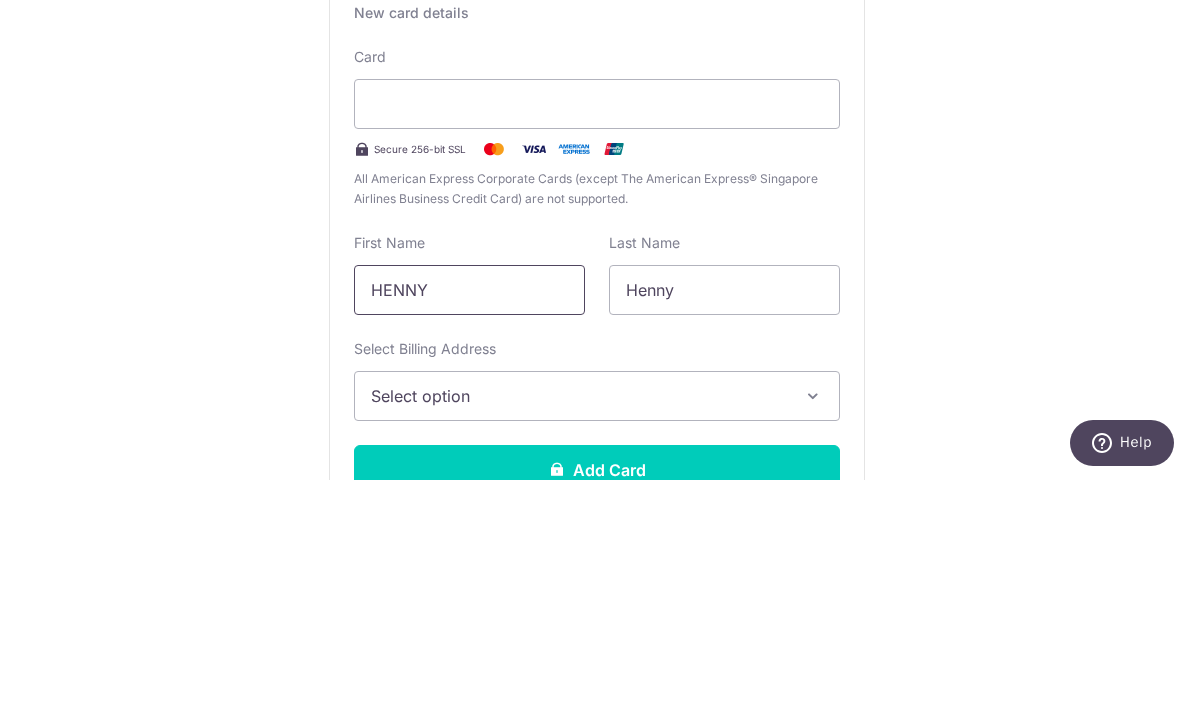 type on "HENNY" 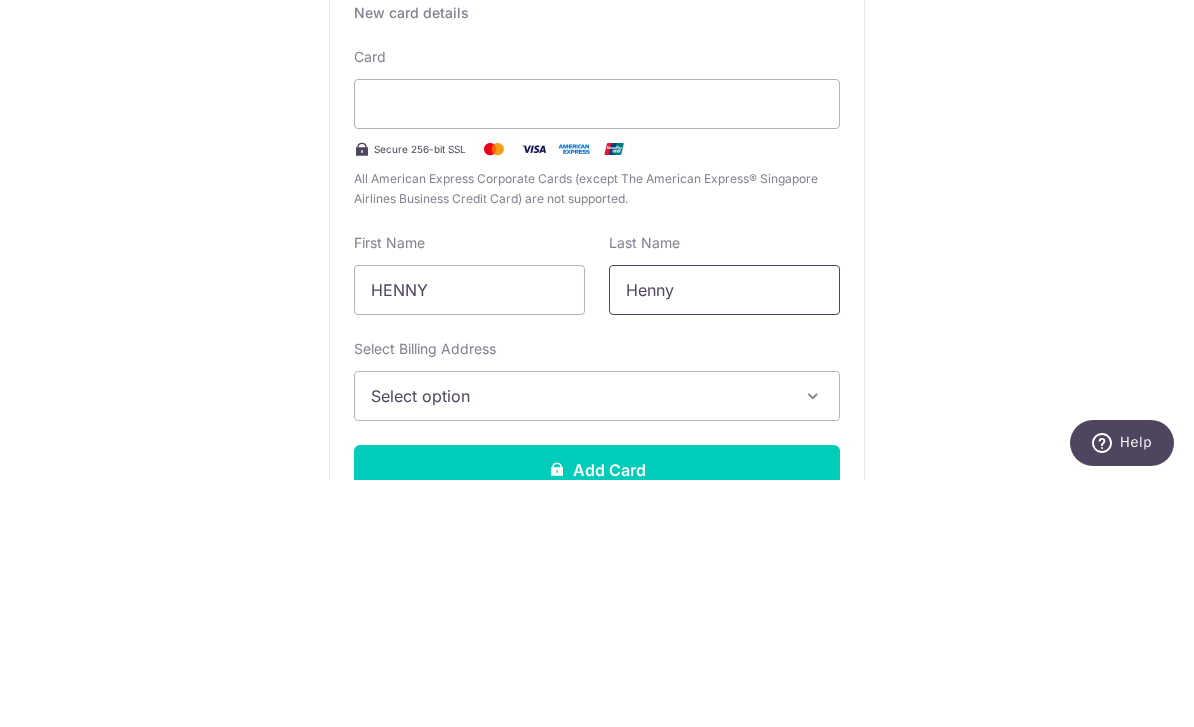 click on "Henny" at bounding box center (724, 537) 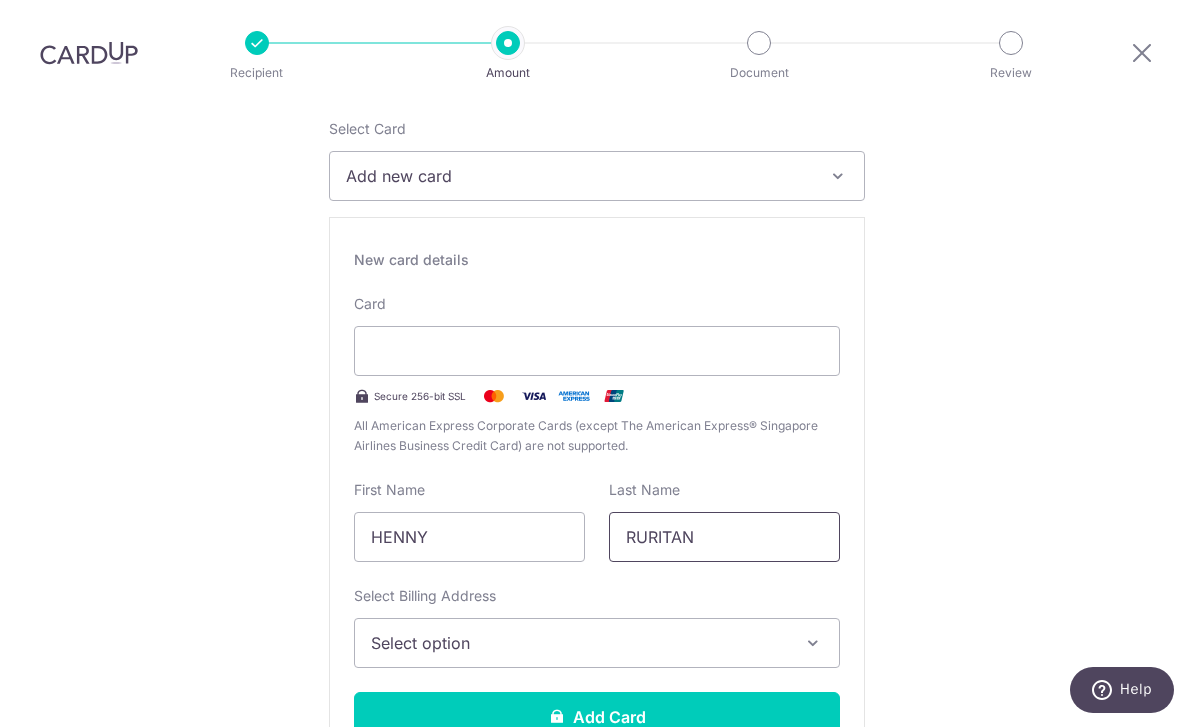 type on "RURITAN" 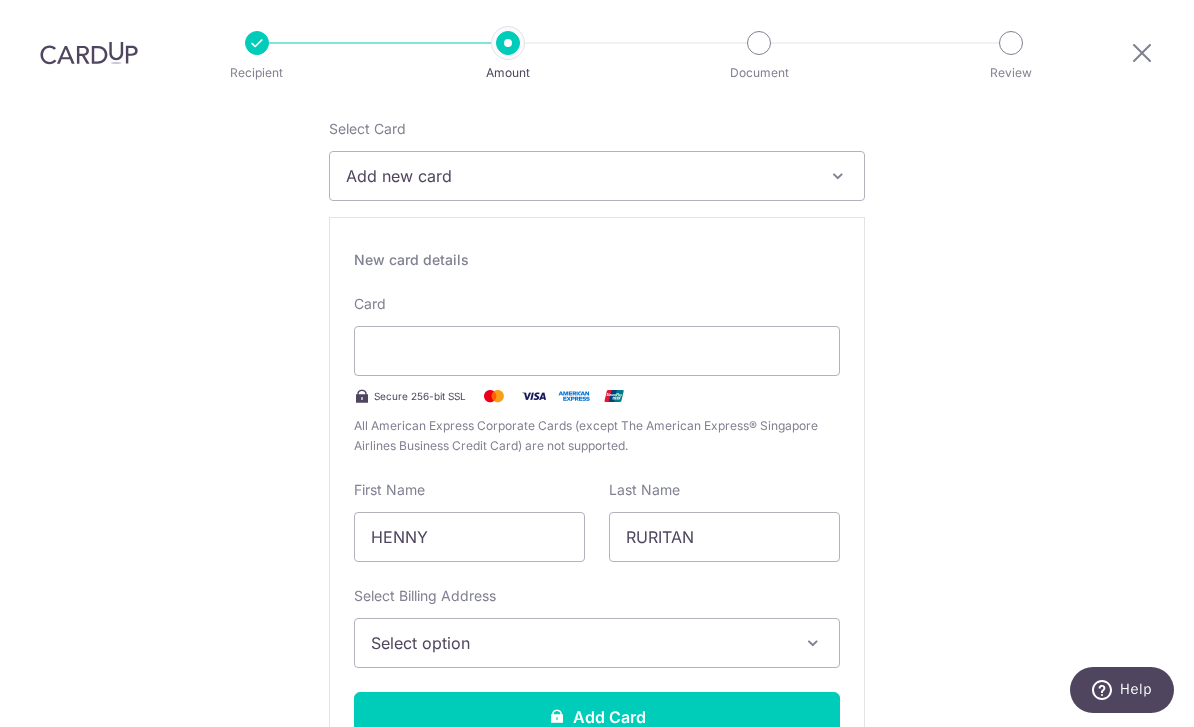 click on "Select option" at bounding box center [579, 643] 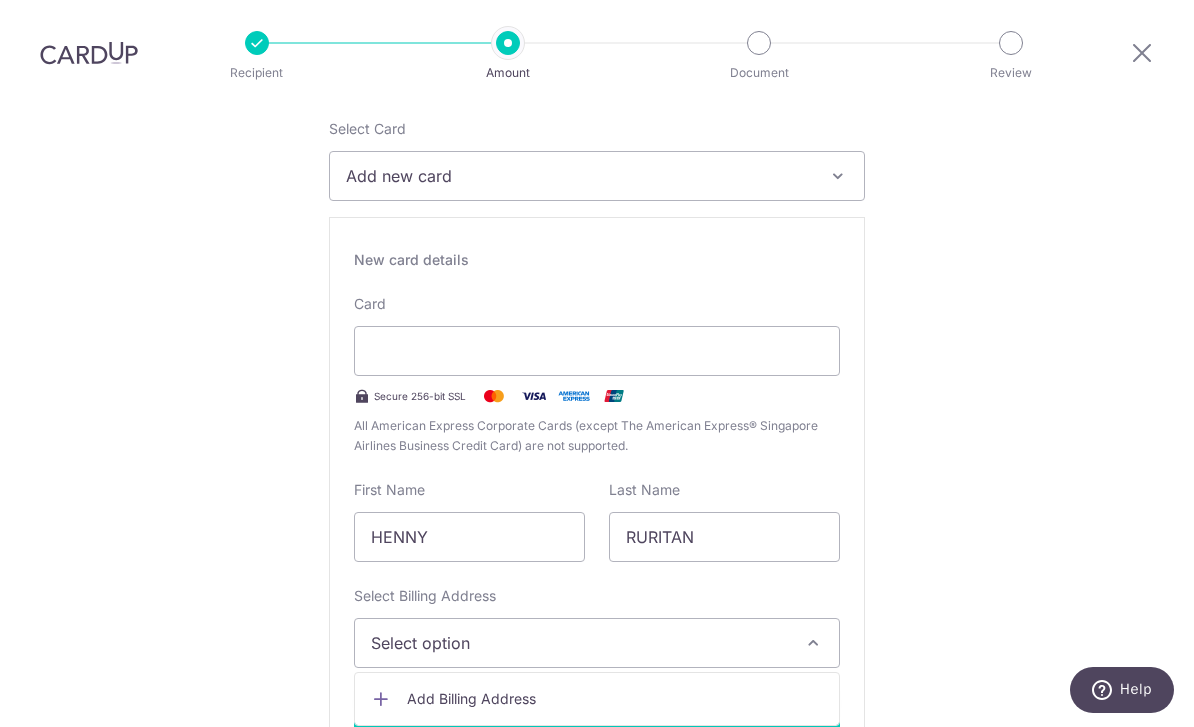 click on "Add Billing Address" at bounding box center [615, 699] 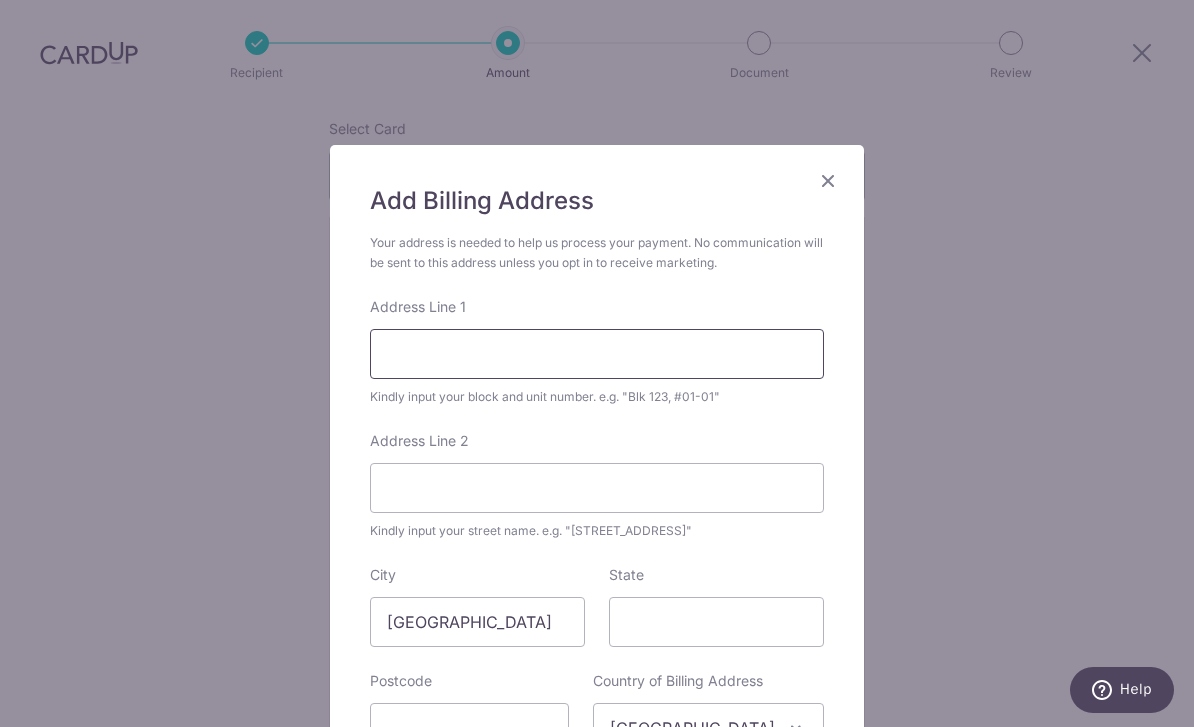 click on "Address Line 1" at bounding box center [597, 354] 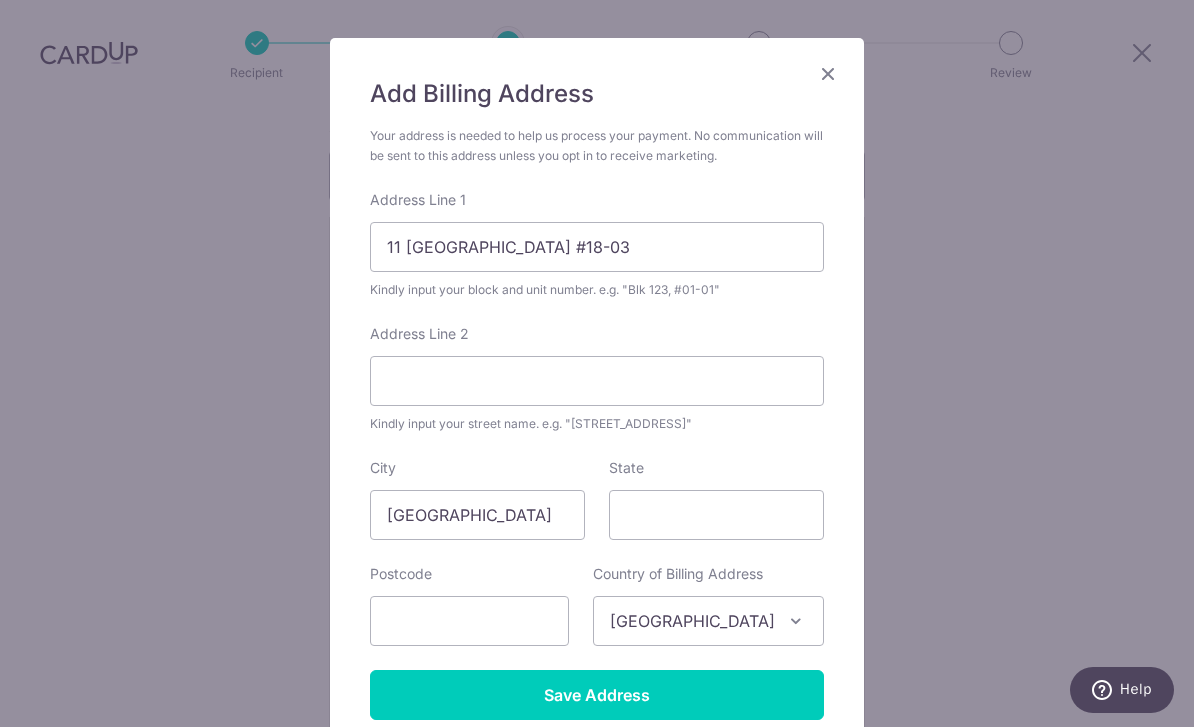 scroll, scrollTop: 112, scrollLeft: 0, axis: vertical 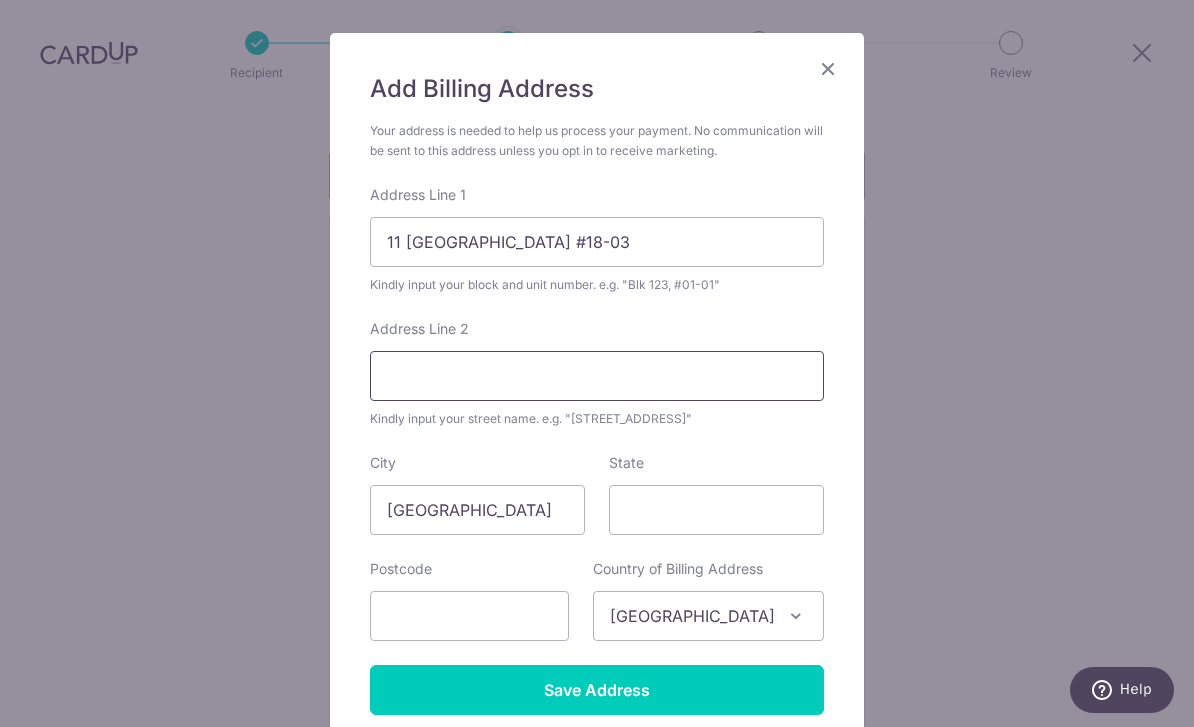 click on "Address Line 2" at bounding box center [597, 376] 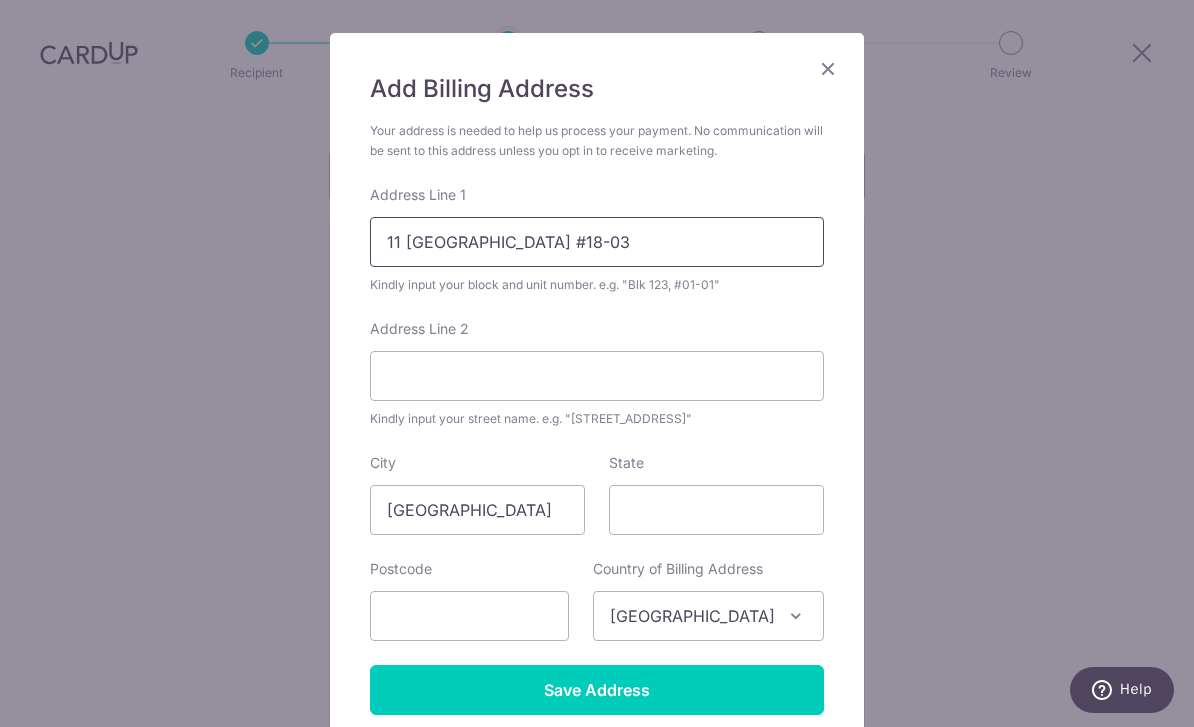 click on "11 Ardmore Park #18-03" at bounding box center (597, 242) 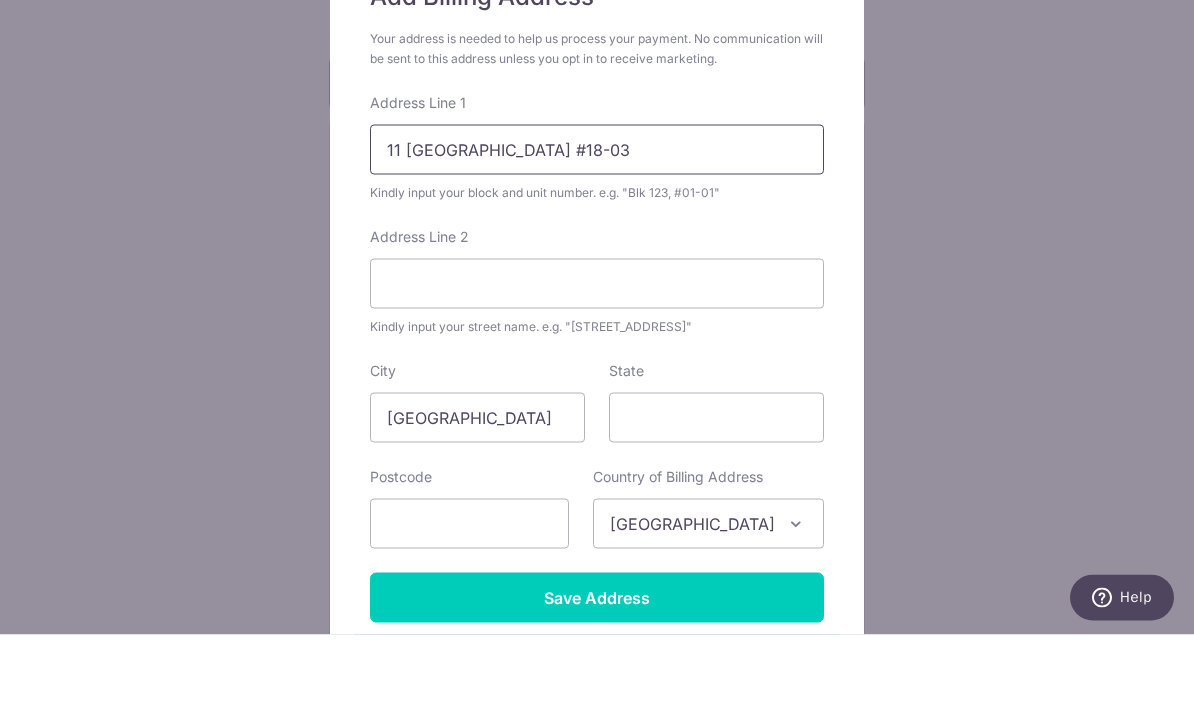 click on "11 Ardmore Park #18-03" at bounding box center [597, 242] 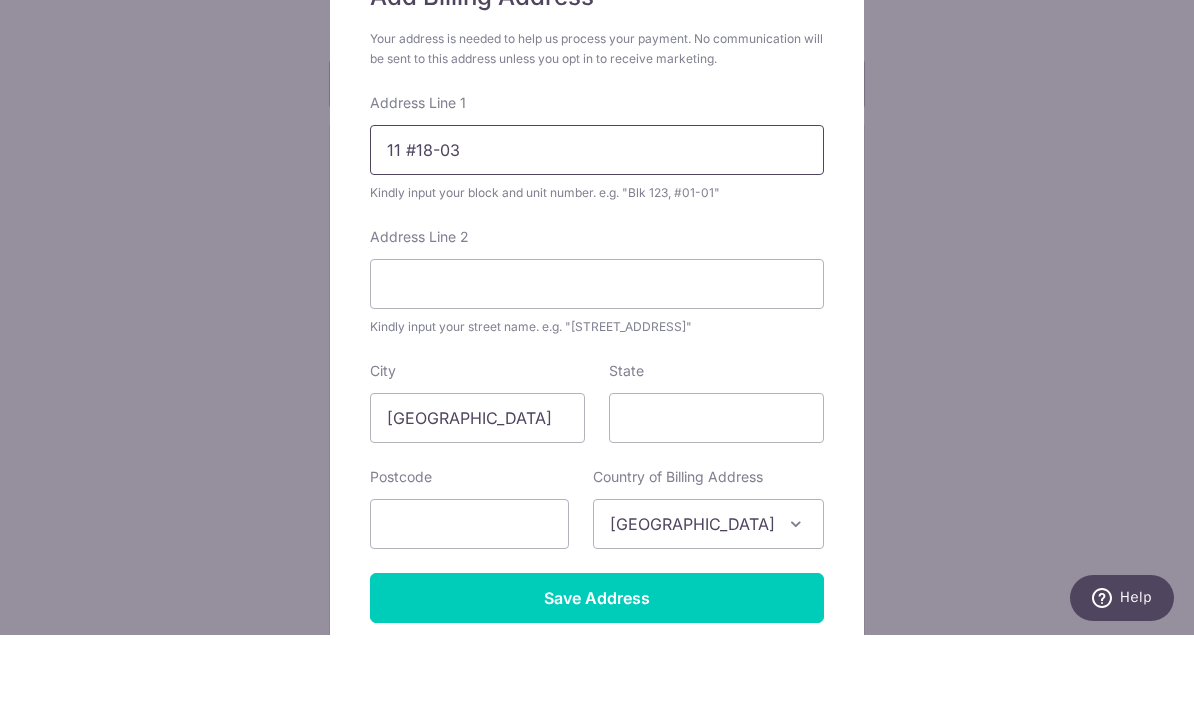 type on "11 #18-03" 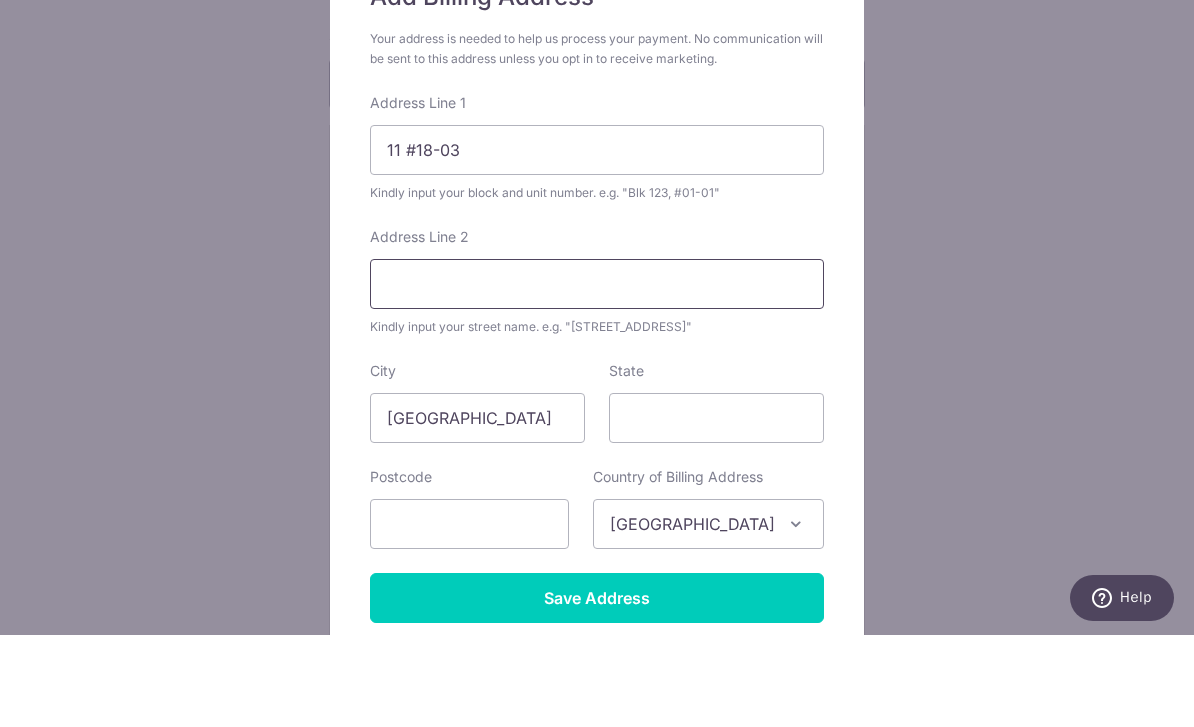 click on "Address Line 2" at bounding box center [597, 376] 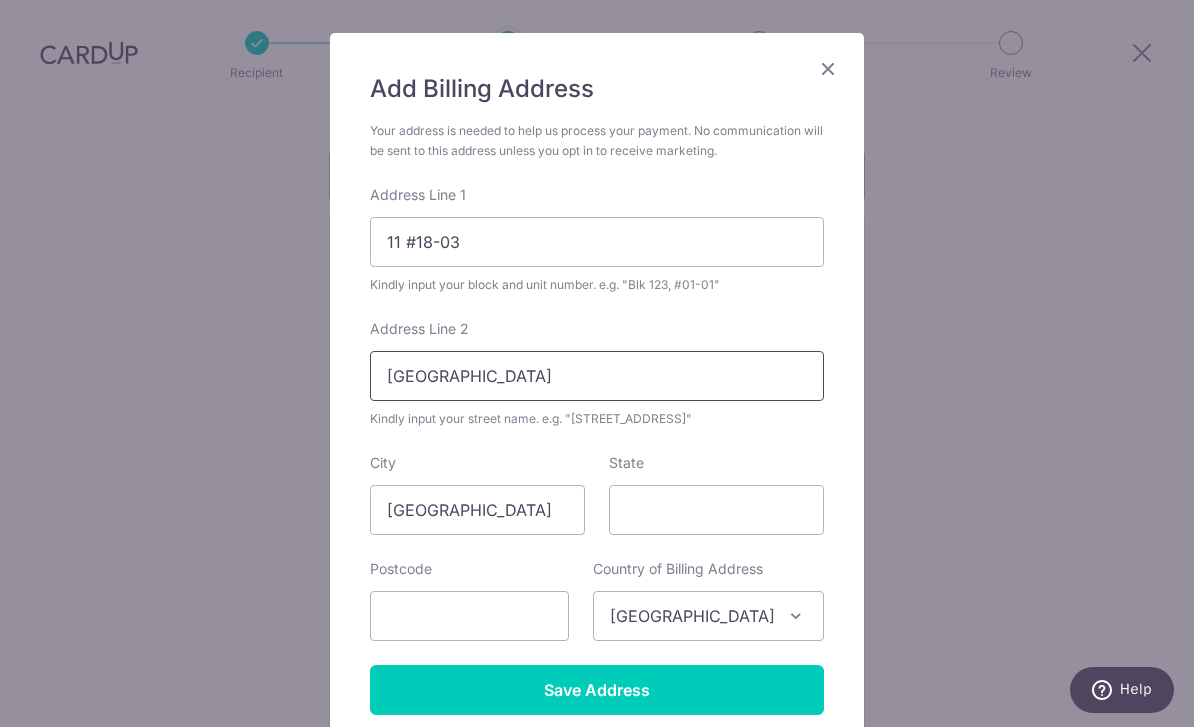 type on "Ardmore Park" 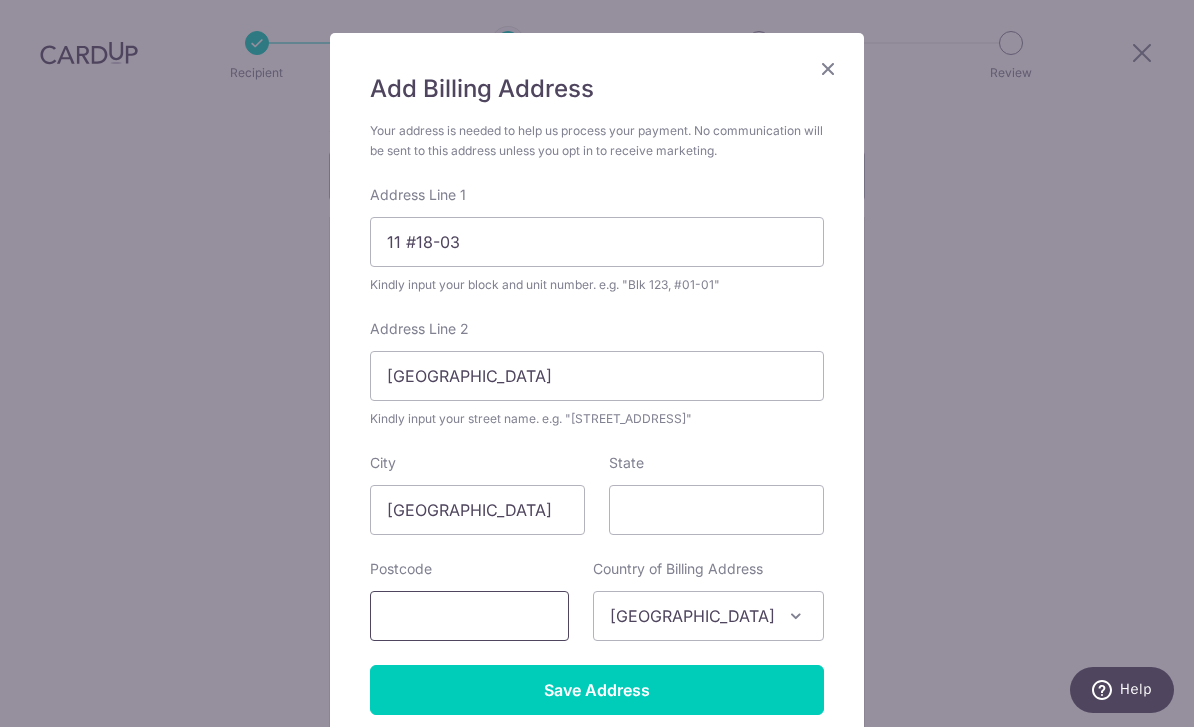 click at bounding box center [469, 616] 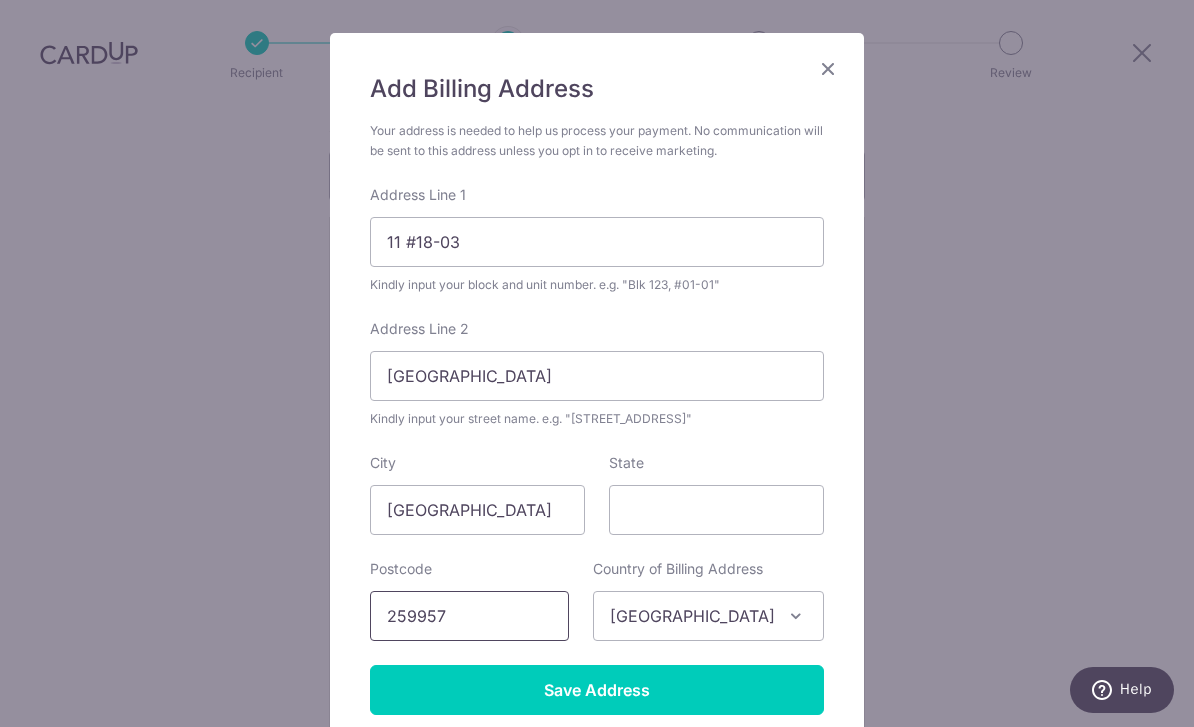 type on "259957" 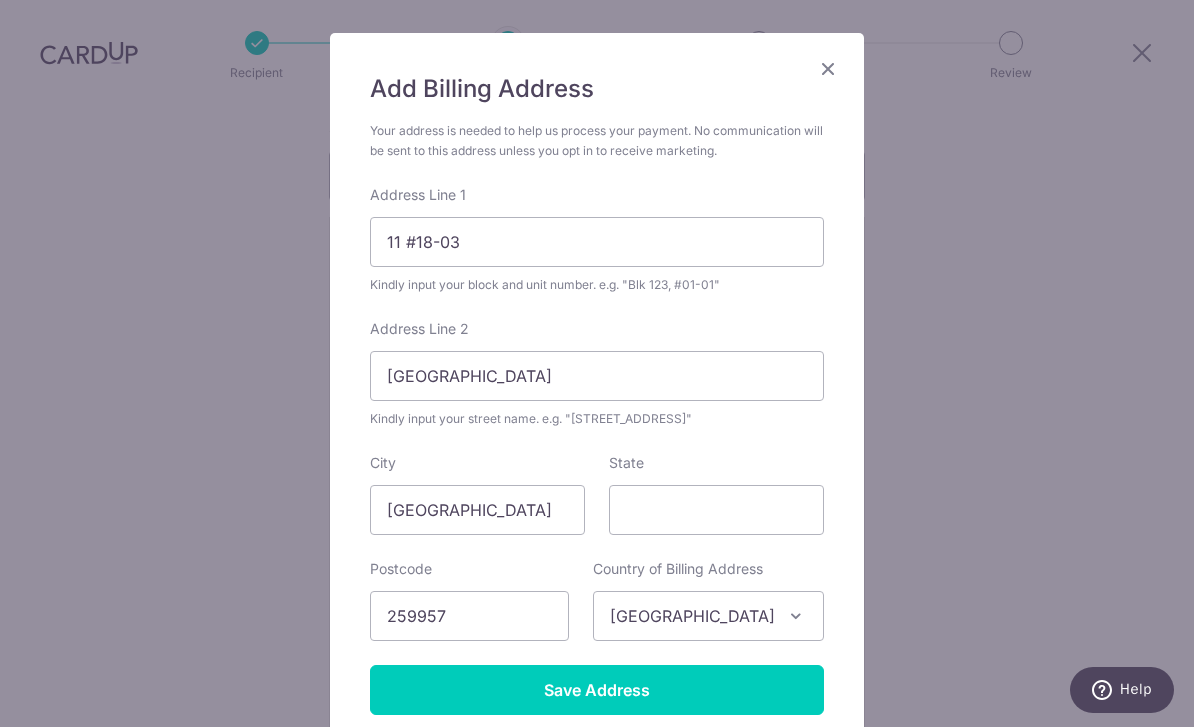click on "Save Address" at bounding box center (597, 690) 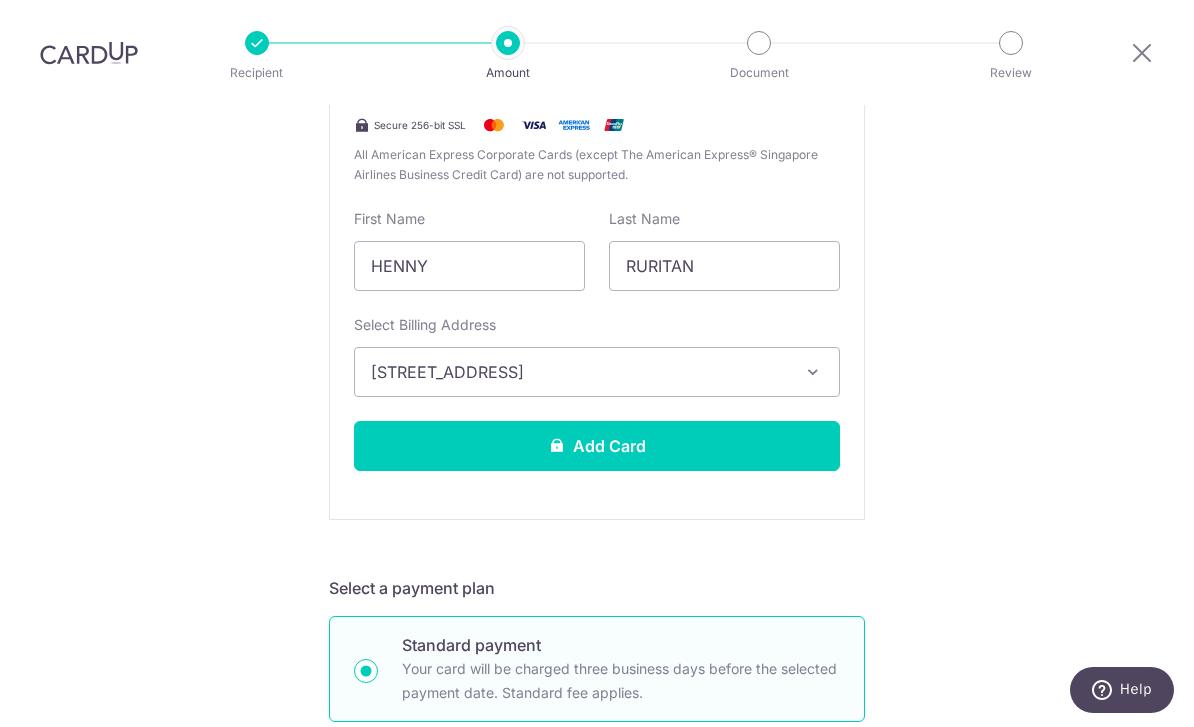 scroll, scrollTop: 542, scrollLeft: 0, axis: vertical 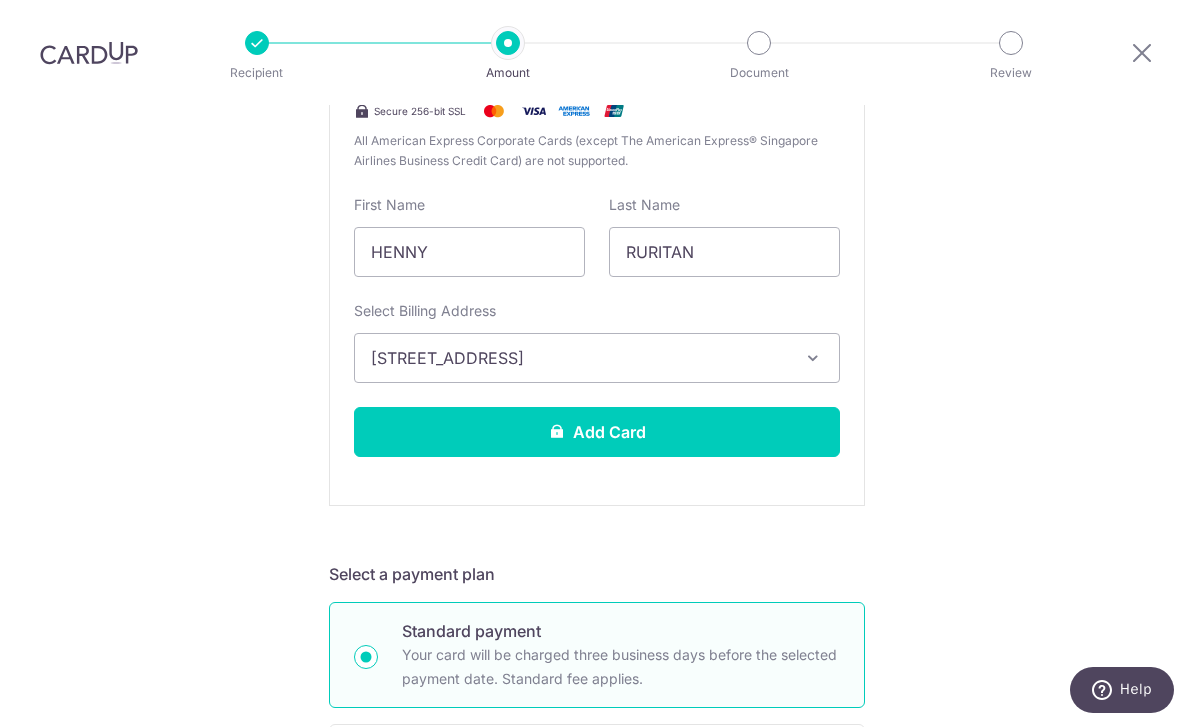 click on "Add Card" at bounding box center [597, 432] 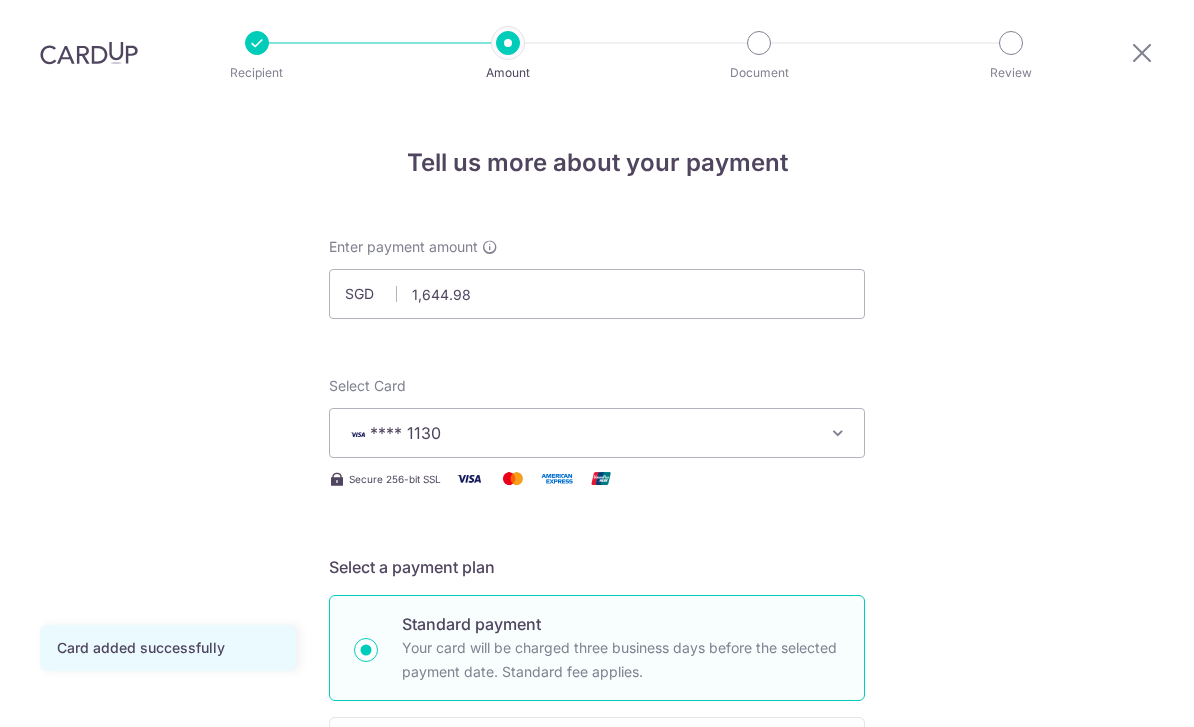 scroll, scrollTop: 64, scrollLeft: 0, axis: vertical 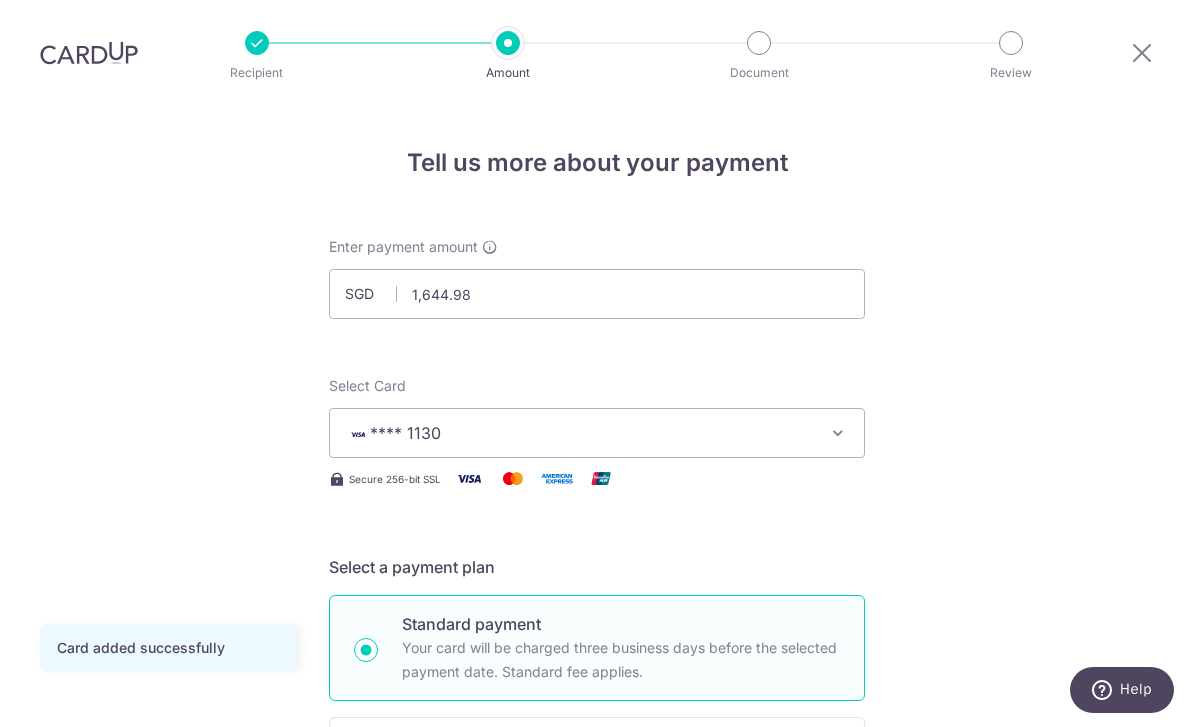 click on "**** 1130" at bounding box center (597, 433) 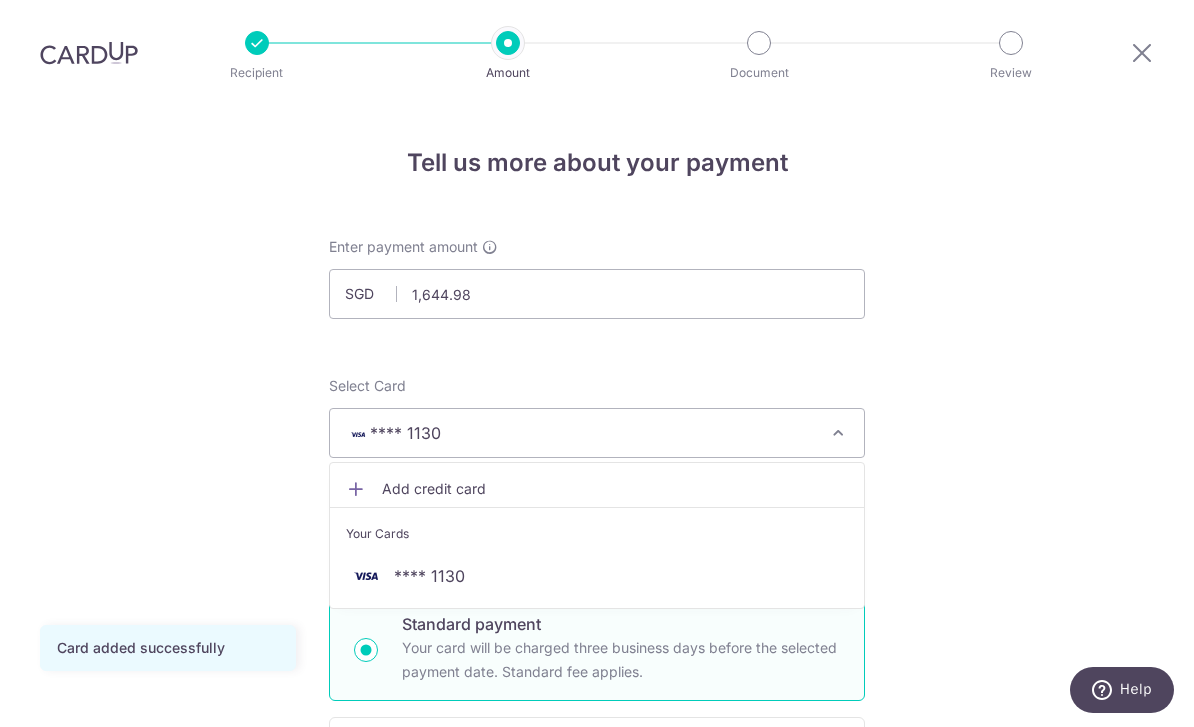 click on "**** 1130" at bounding box center [597, 576] 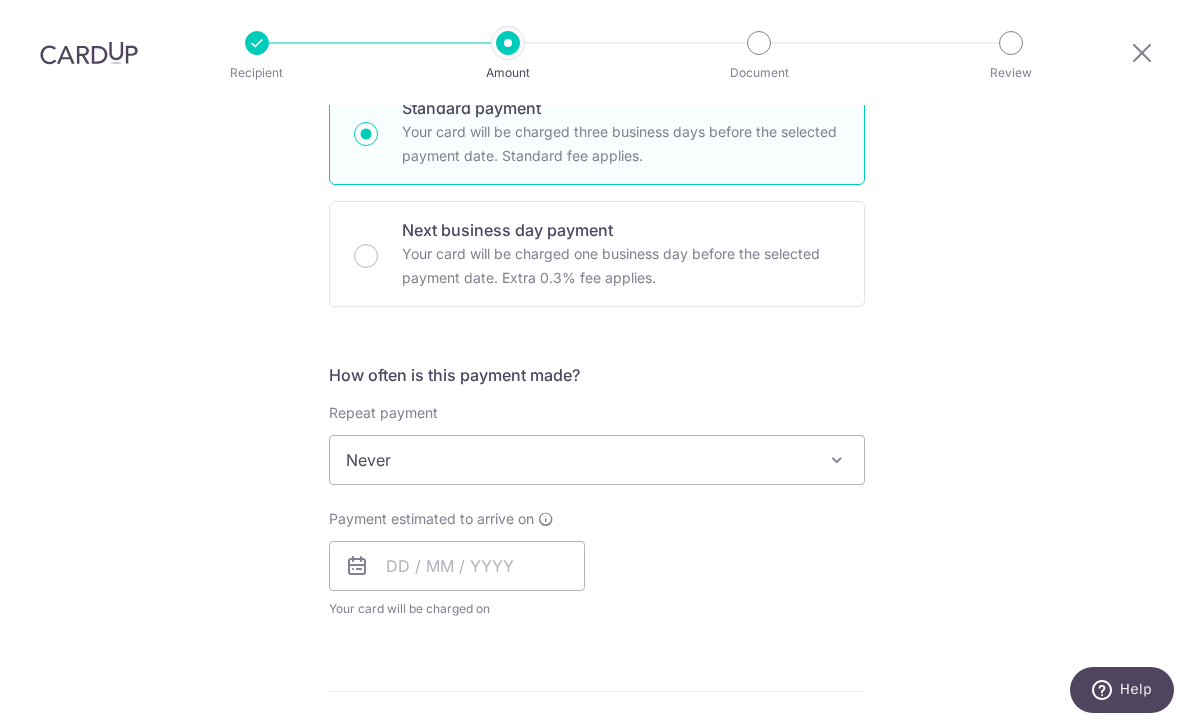 scroll, scrollTop: 509, scrollLeft: 0, axis: vertical 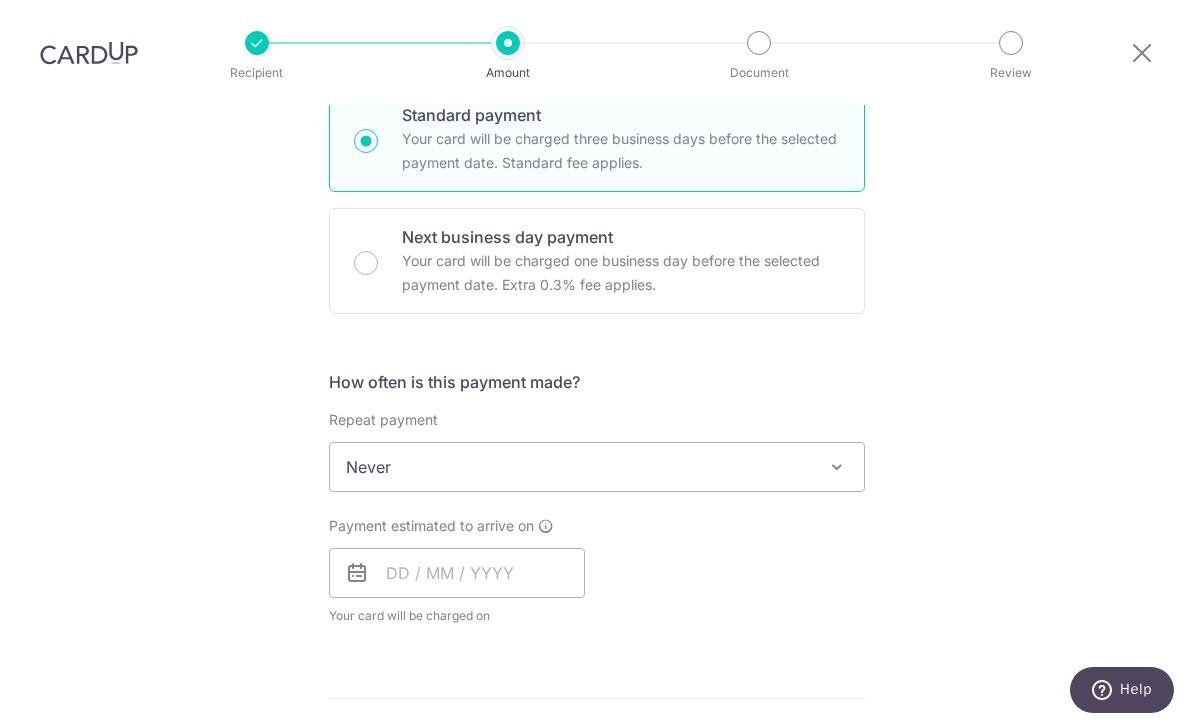 click at bounding box center (546, 526) 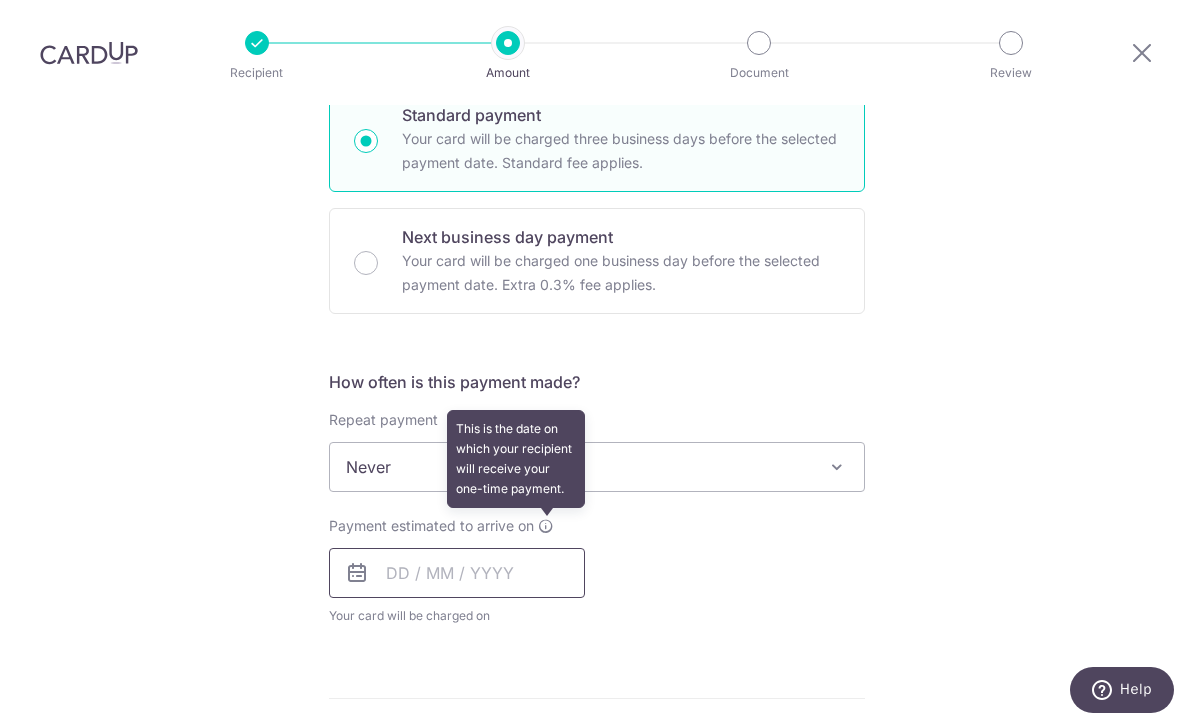 click at bounding box center [457, 573] 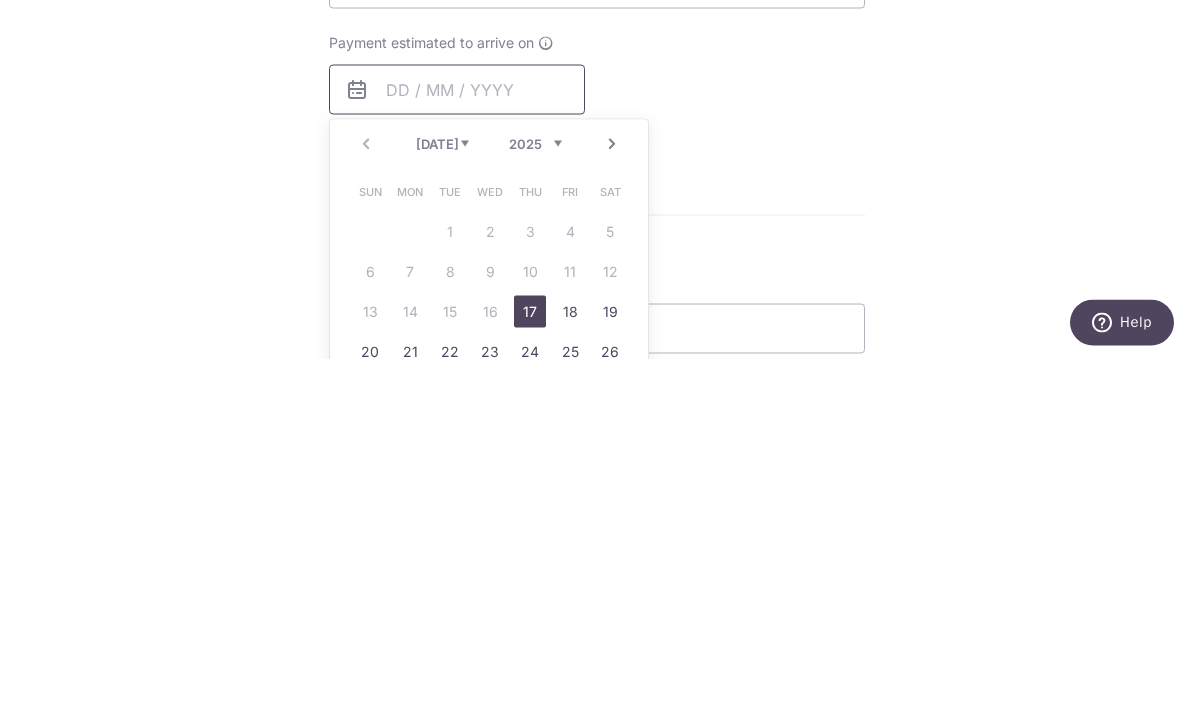 scroll, scrollTop: 627, scrollLeft: 0, axis: vertical 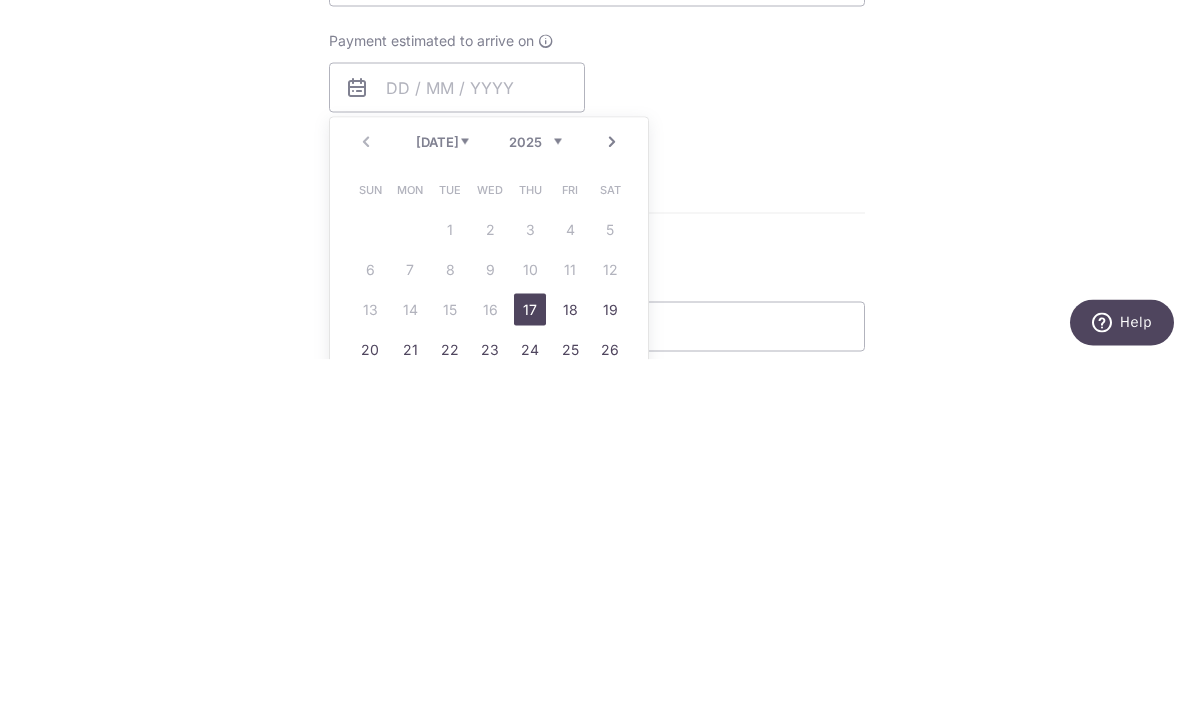 click on "17" at bounding box center (530, 677) 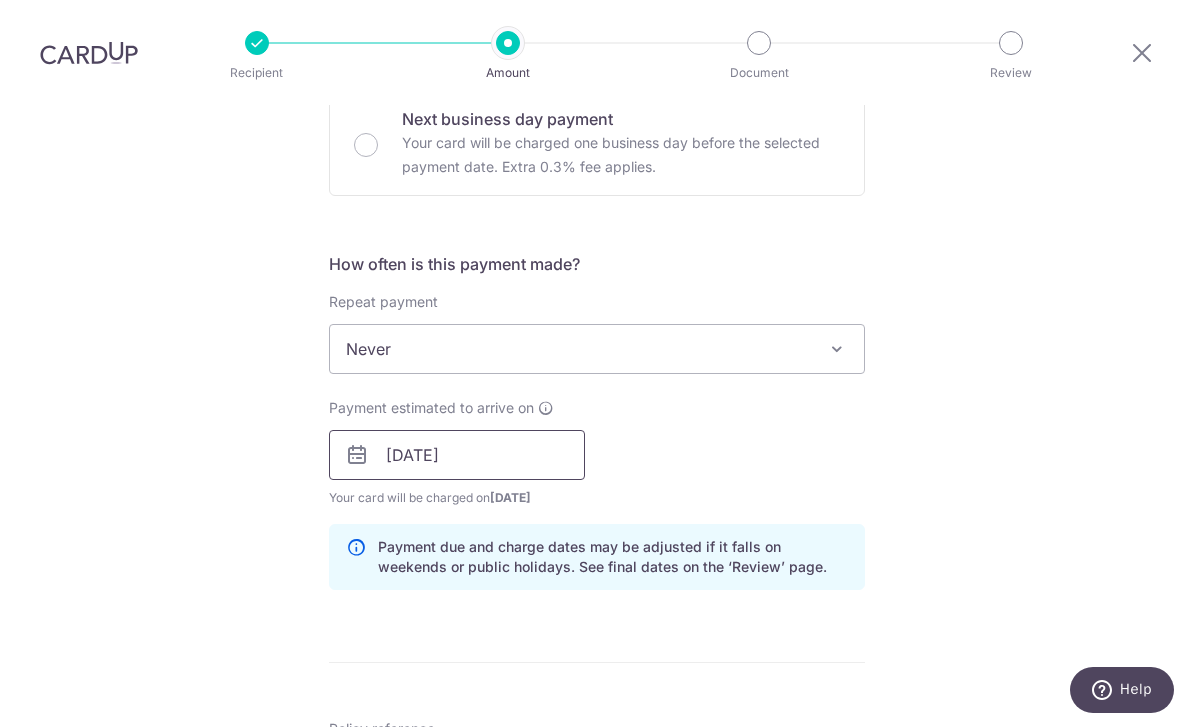 click on "17/07/2025" at bounding box center (457, 455) 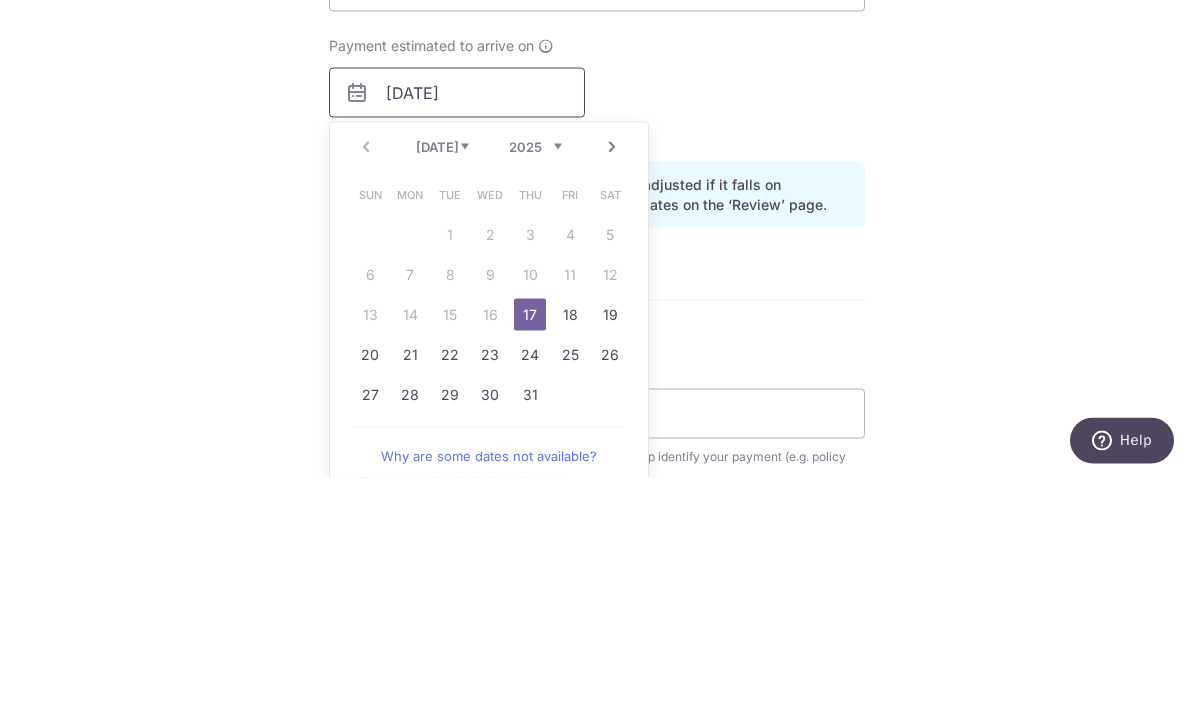 scroll, scrollTop: 749, scrollLeft: 0, axis: vertical 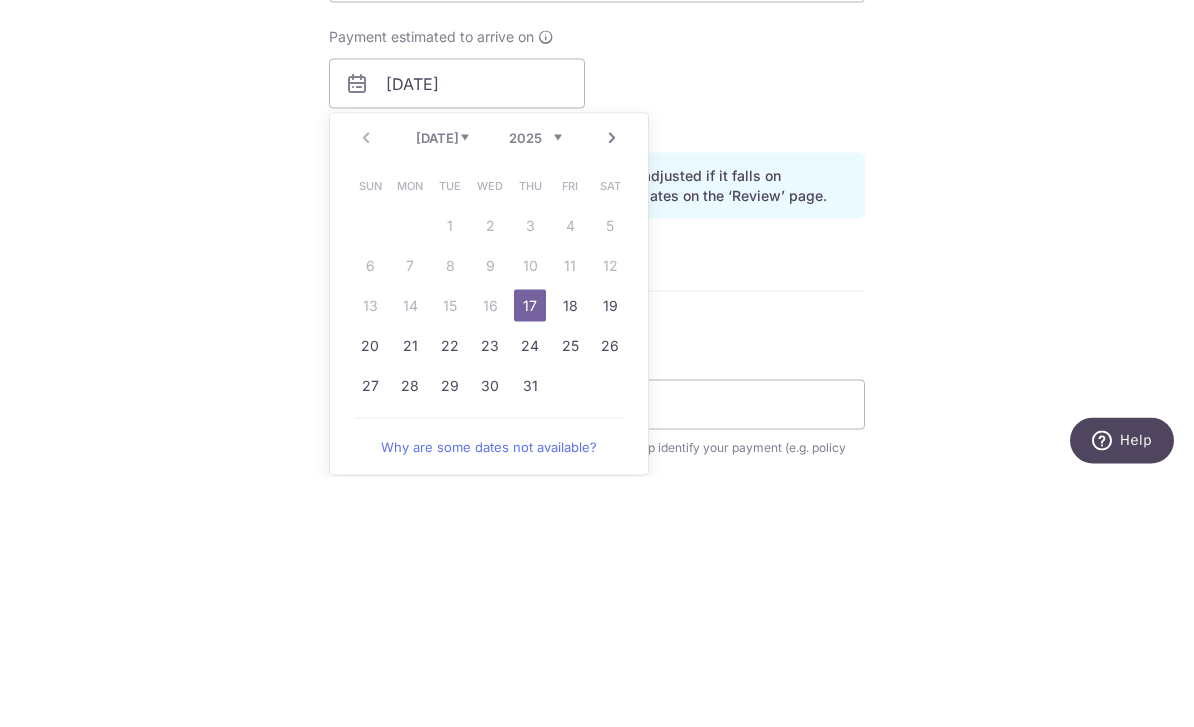 click on "Sun Mon Tue Wed Thu Fri Sat     1 2 3 4 5 6 7 8 9 10 11 12 13 14 15 16 17 18 19 20 21 22 23 24 25 26 27 28 29 30 31" at bounding box center [490, 535] 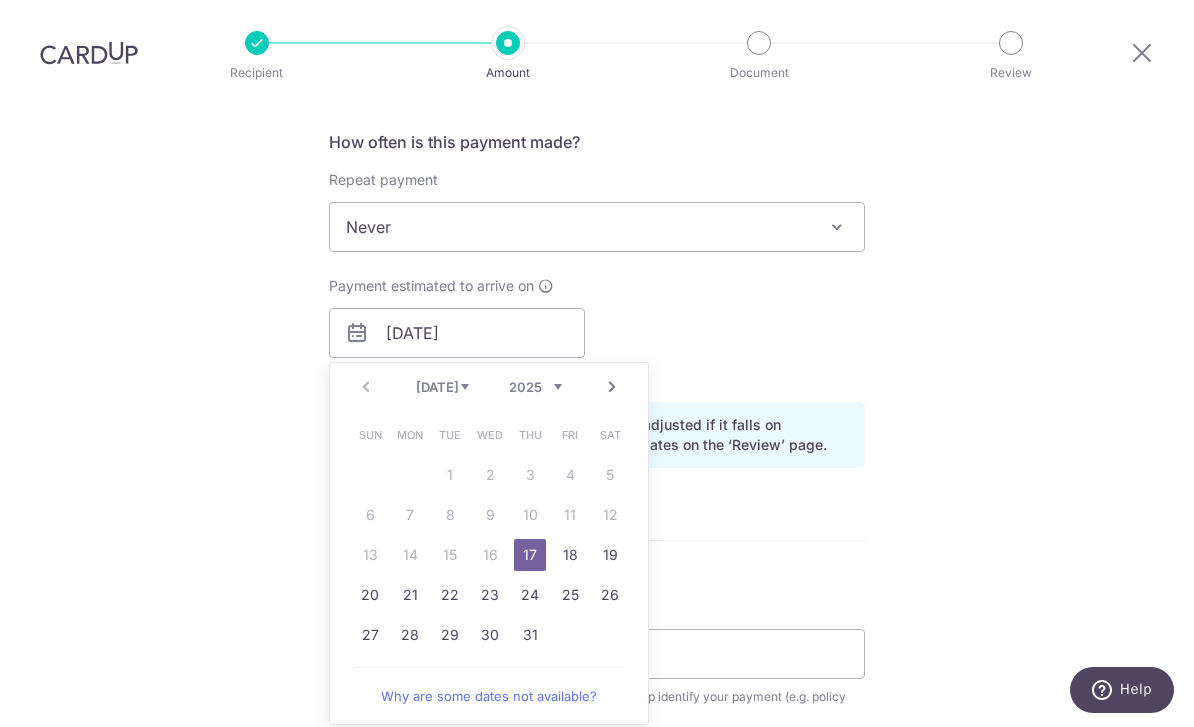 click on "Payment estimated to arrive on
17/07/2025
Prev Next Jul Aug Sep Oct Nov Dec 2025 2026 2027 2028 2029 2030 2031 2032 2033 2034 2035 Sun Mon Tue Wed Thu Fri Sat     1 2 3 4 5 6 7 8 9 10 11 12 13 14 15 16 17 18 19 20 21 22 23 24 25 26 27 28 29 30 31     Why are some dates not available?
Your card will be charged on  14/07/2025  for the first payment
* If your payment is funded by  9:00am SGT on Monday 14/07/2025
15/07/2025
No. of Payments" at bounding box center (597, 331) 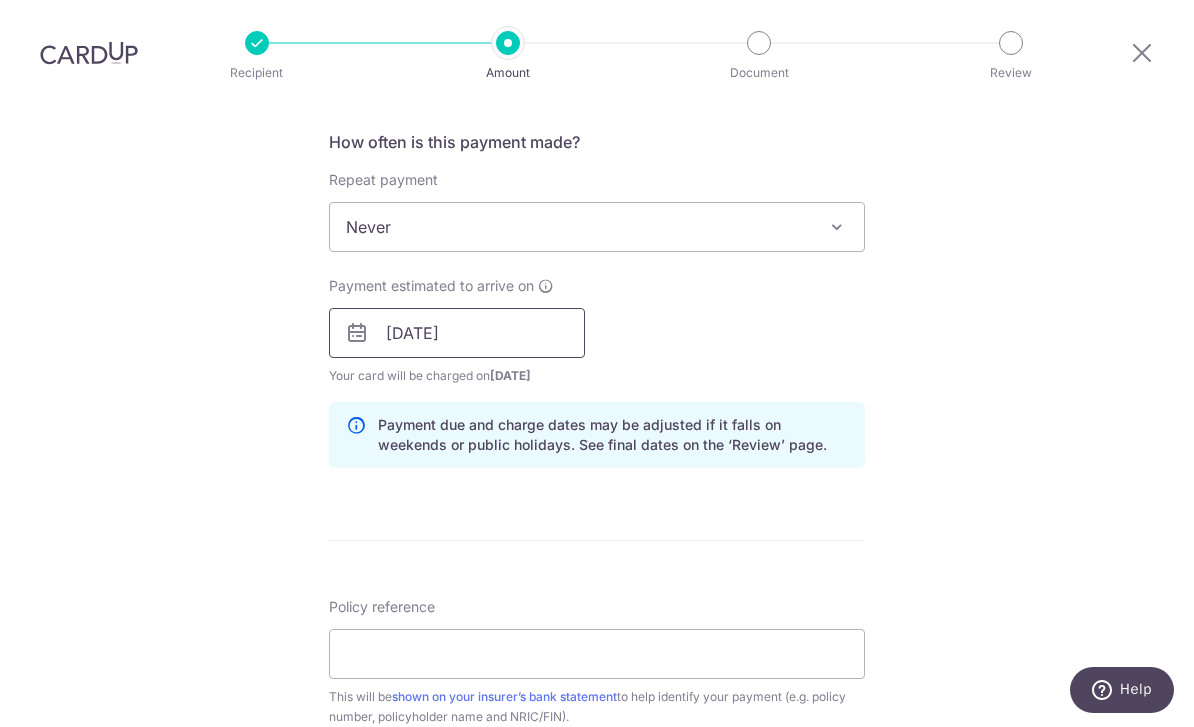 click on "17/07/2025" at bounding box center (457, 333) 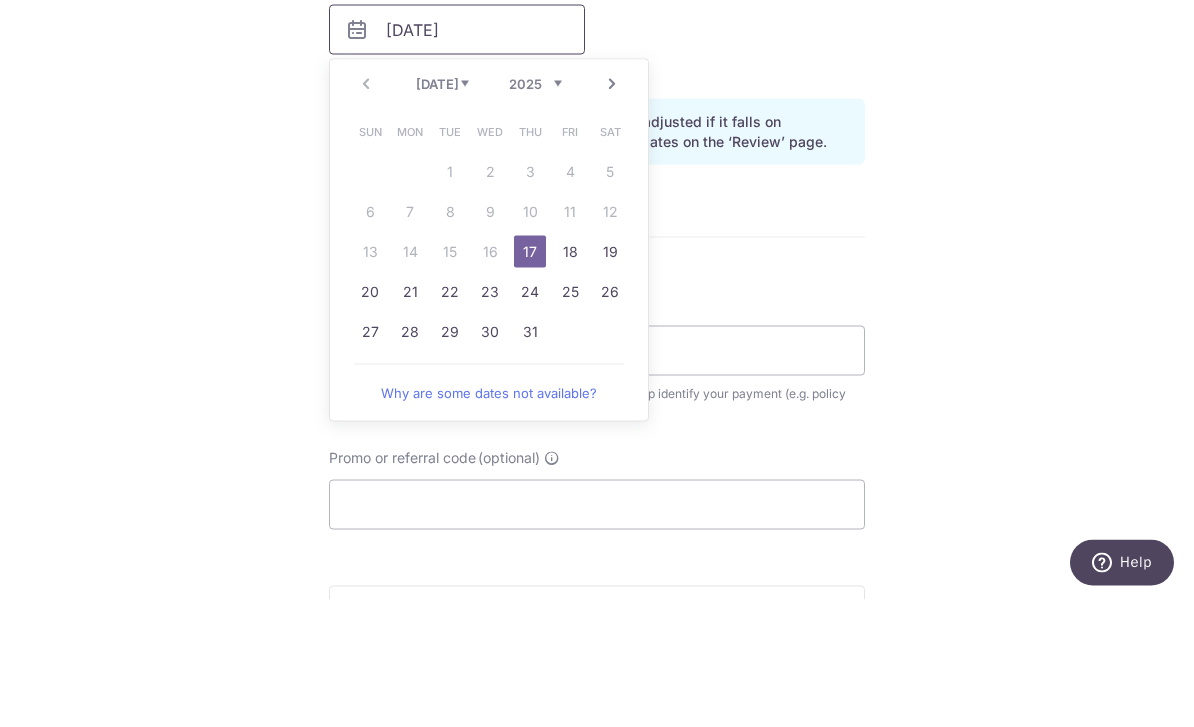 scroll, scrollTop: 928, scrollLeft: 0, axis: vertical 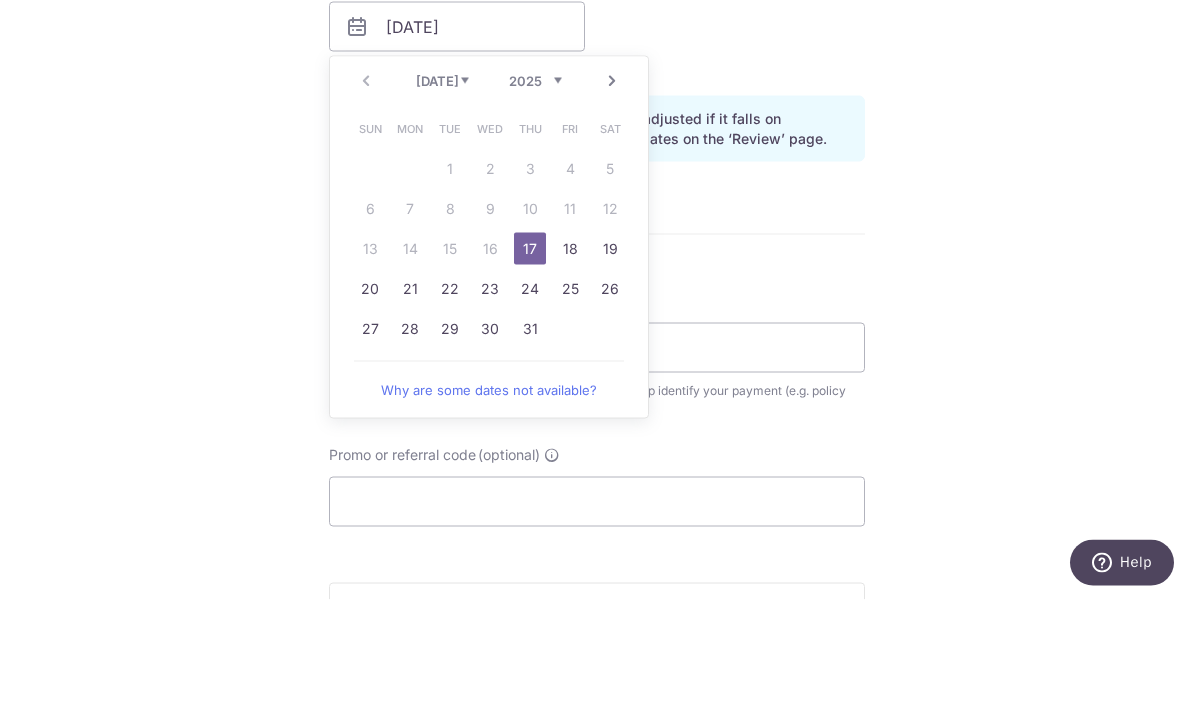 click on "17" at bounding box center (530, 376) 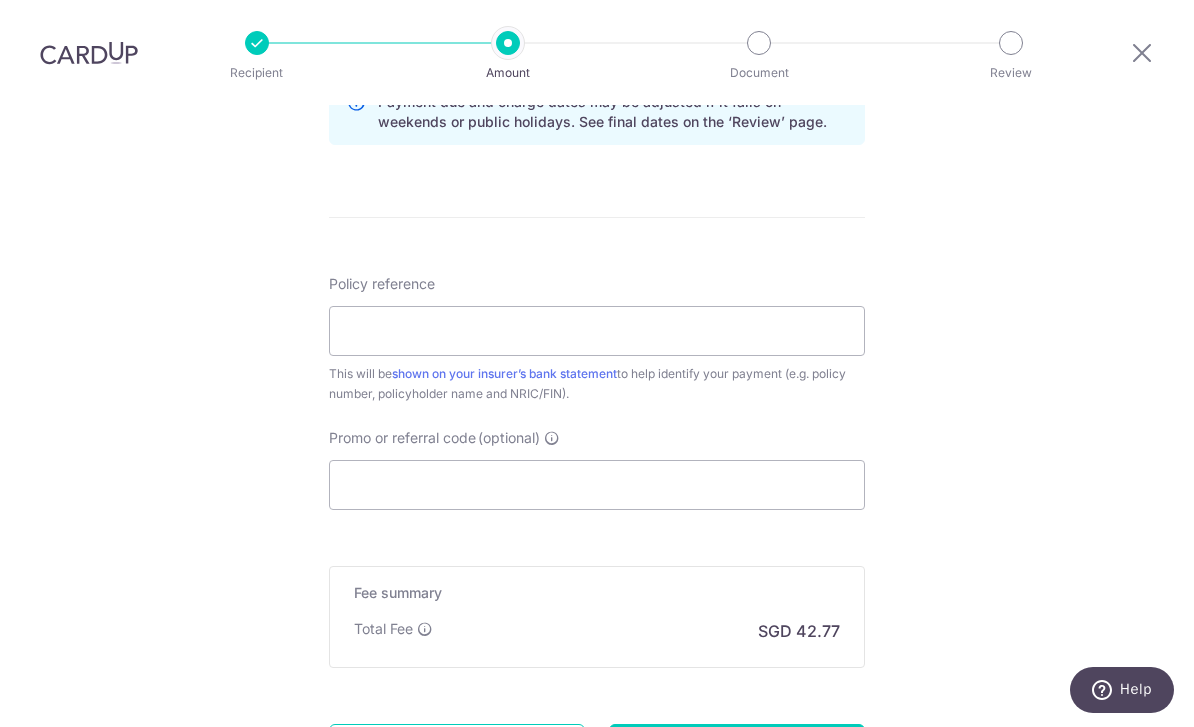 scroll, scrollTop: 1073, scrollLeft: 0, axis: vertical 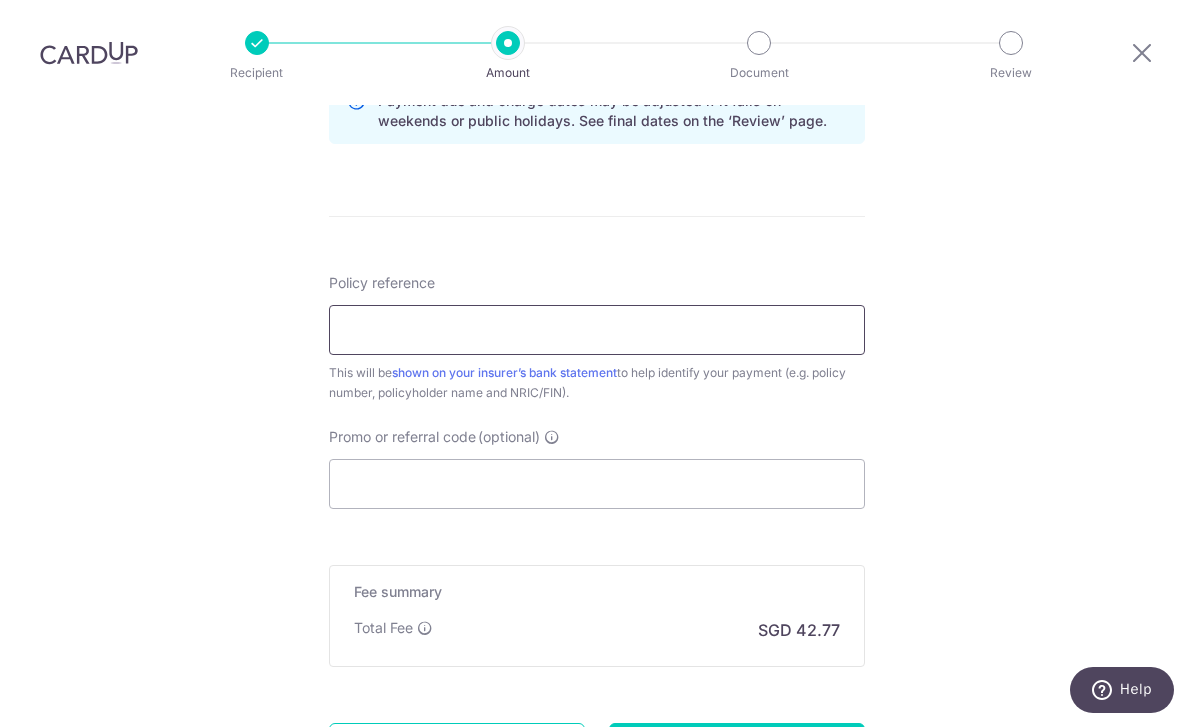 click on "Policy reference" at bounding box center [597, 330] 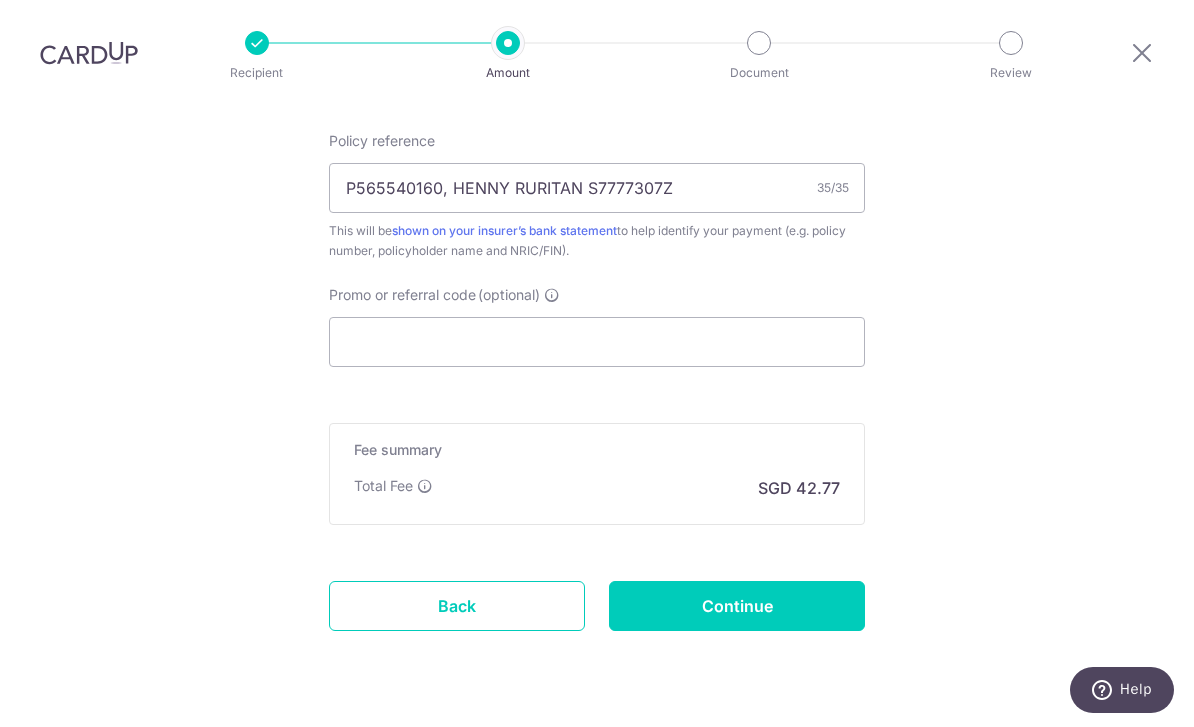 scroll, scrollTop: 1213, scrollLeft: 0, axis: vertical 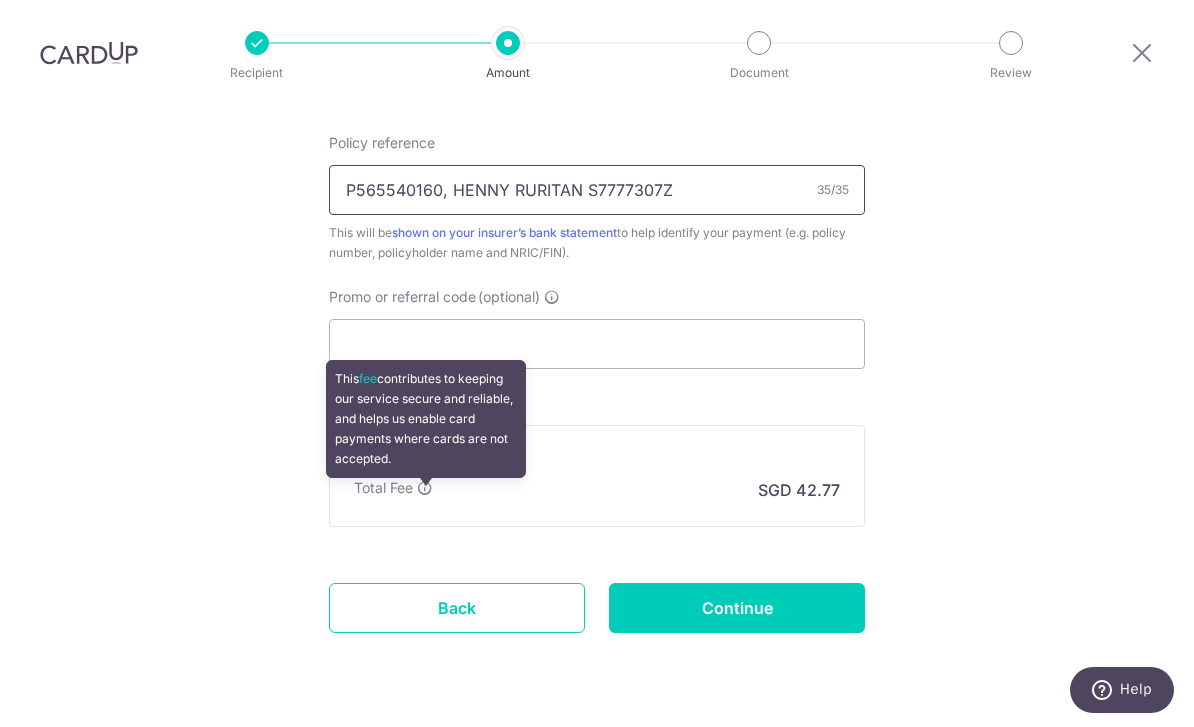 type on "P565540160, HENNY RURITAN S7777307Z" 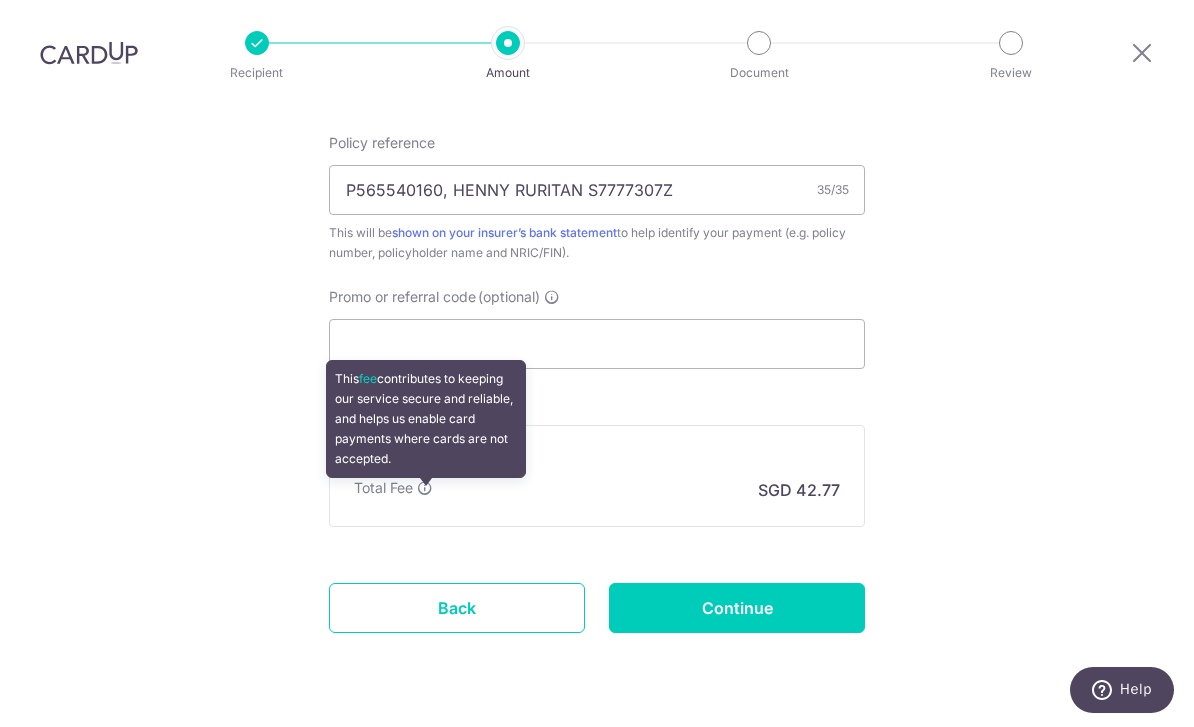 click on "Tell us more about your payment
Enter payment amount
SGD
1,644.98
1644.98
Card added successfully
Select Card
**** 1130
Add credit card
Your Cards
**** 1130
Secure 256-bit SSL
Text
New card details
Card
Secure 256-bit SSL" at bounding box center [597, -163] 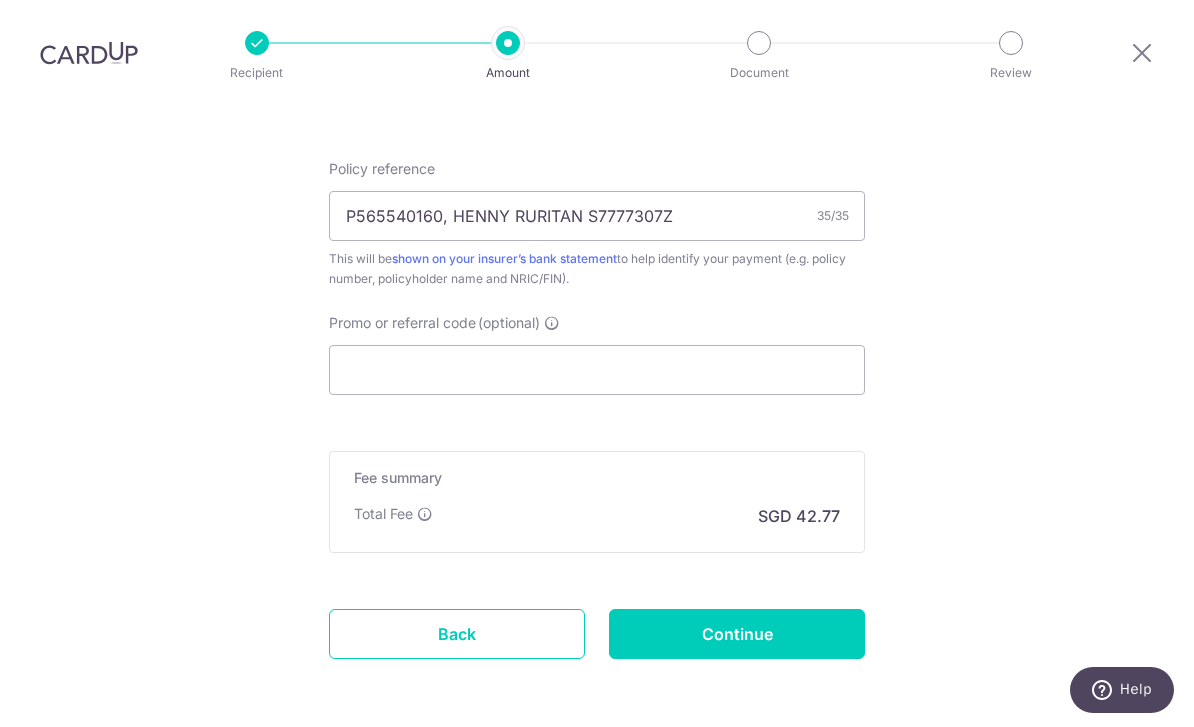 scroll, scrollTop: 1205, scrollLeft: 0, axis: vertical 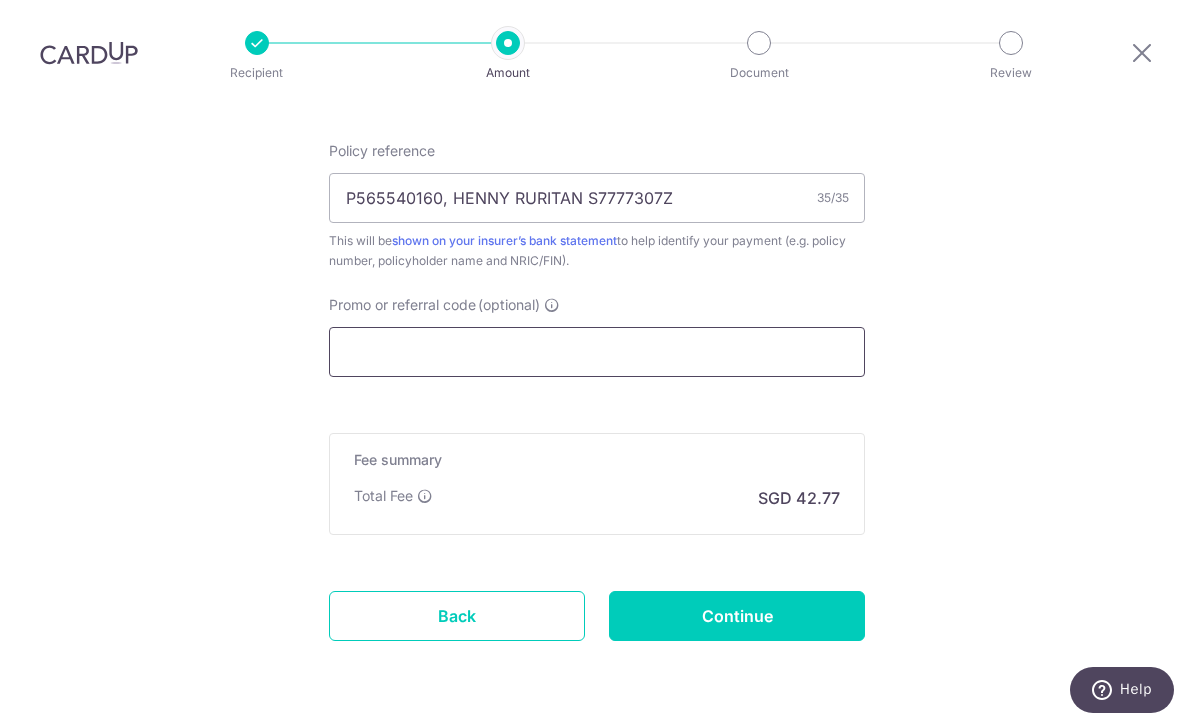 click on "Promo or referral code
(optional)" at bounding box center [597, 352] 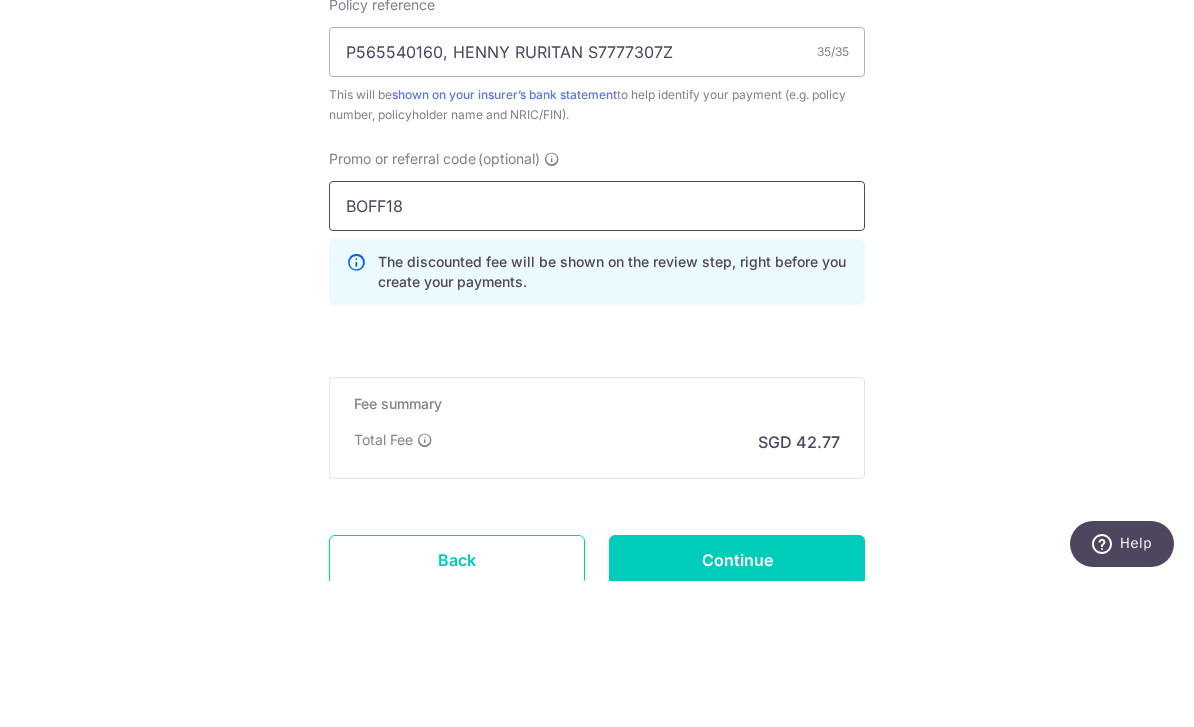 type on "BOFF185" 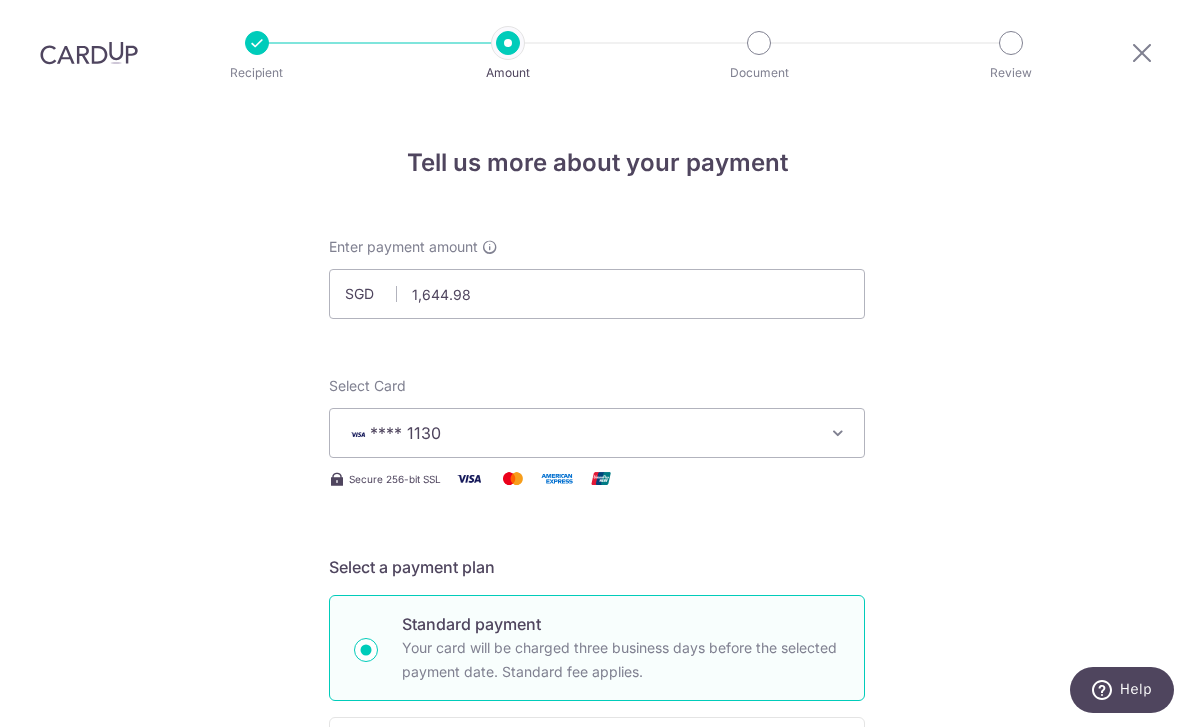 scroll, scrollTop: 0, scrollLeft: 0, axis: both 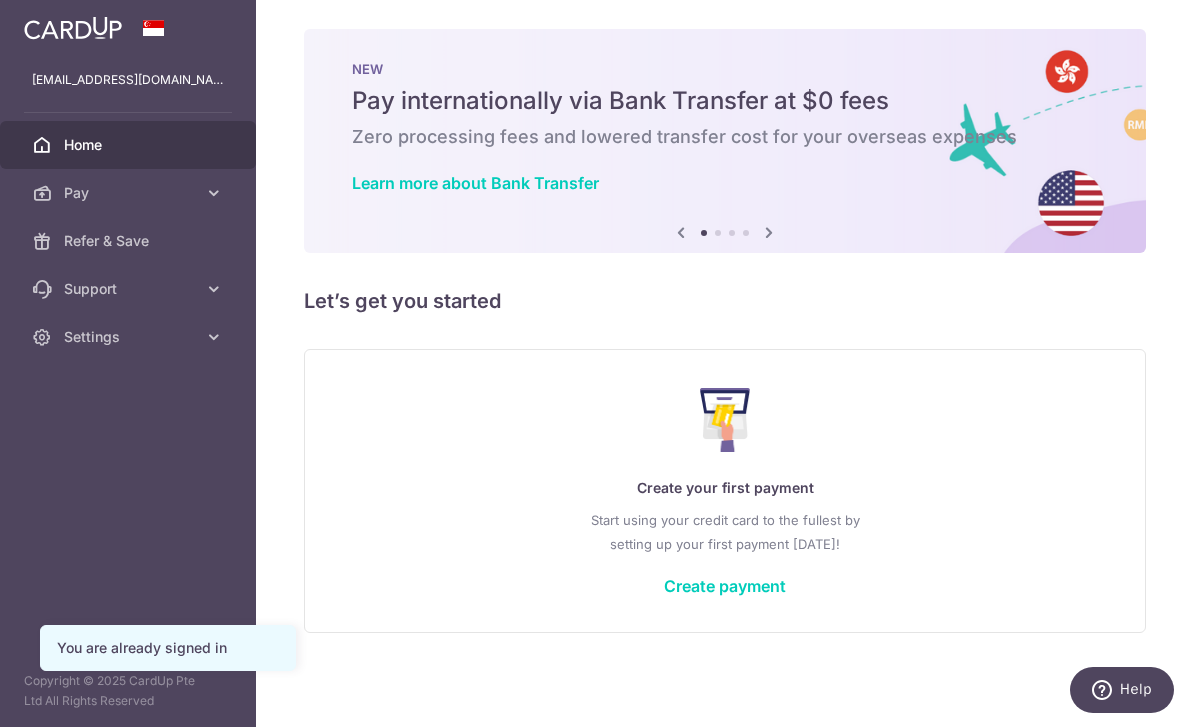 click at bounding box center (0, 0) 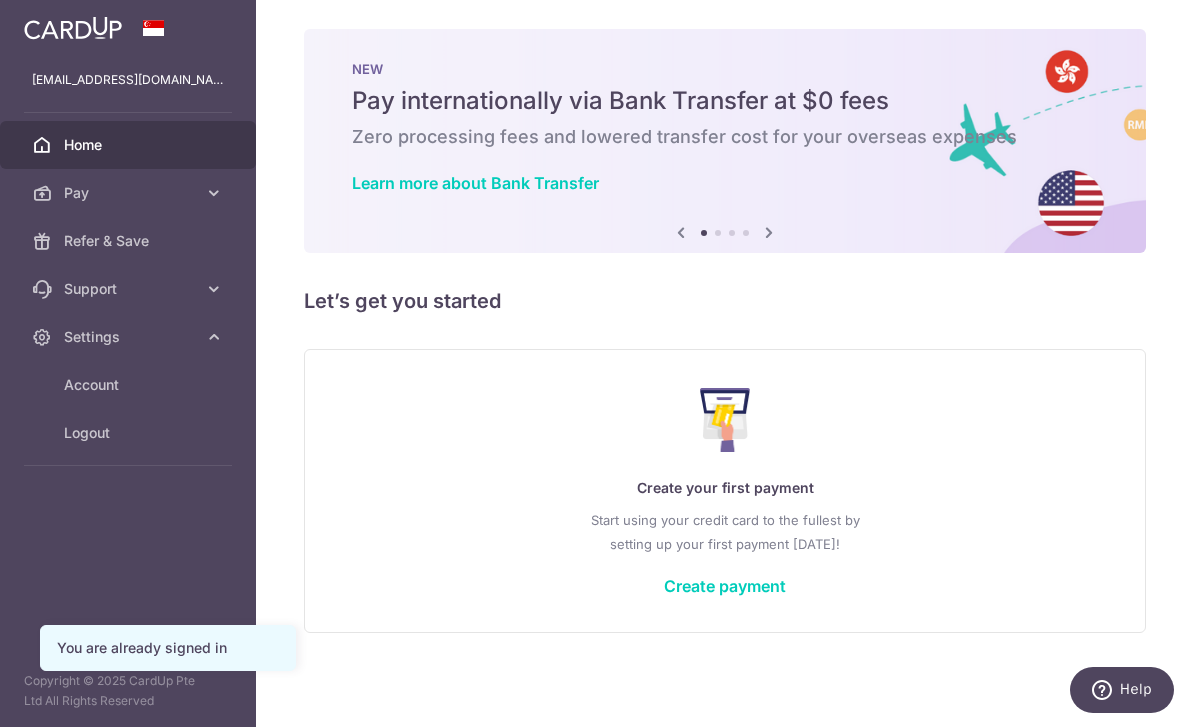 click on "Create your first payment
Start using your credit card to the fullest by   setting up your first payment today!
Create payment" at bounding box center (725, 491) 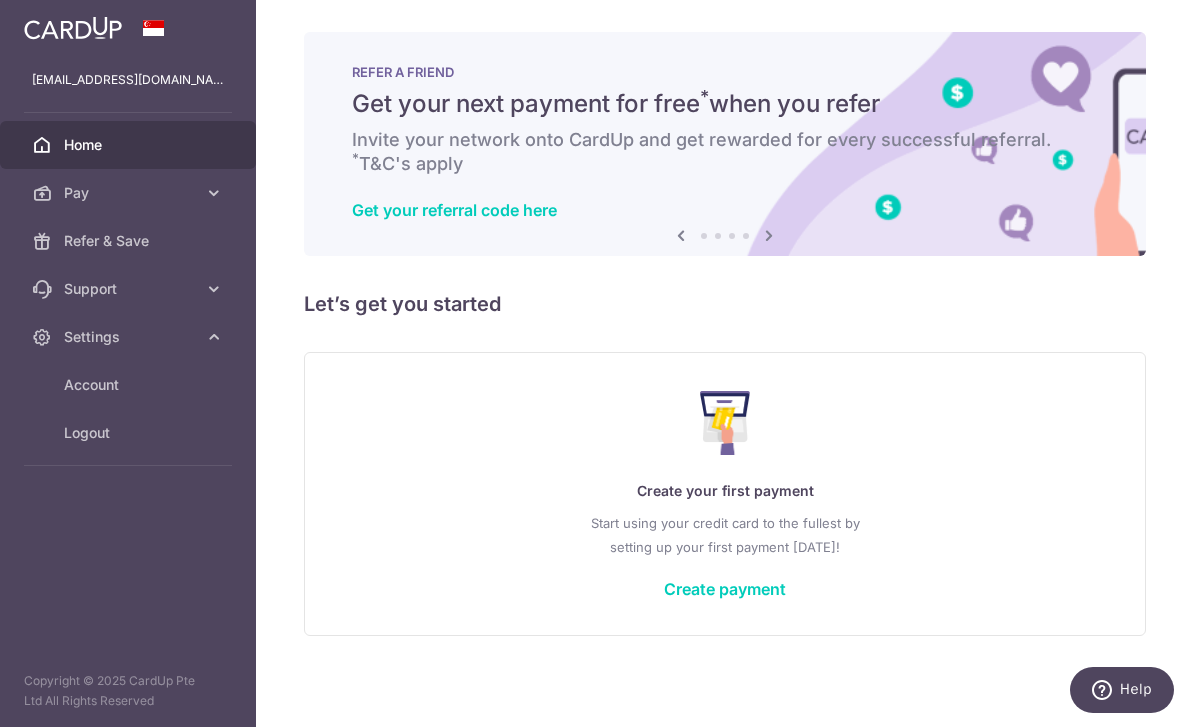 scroll, scrollTop: 0, scrollLeft: 0, axis: both 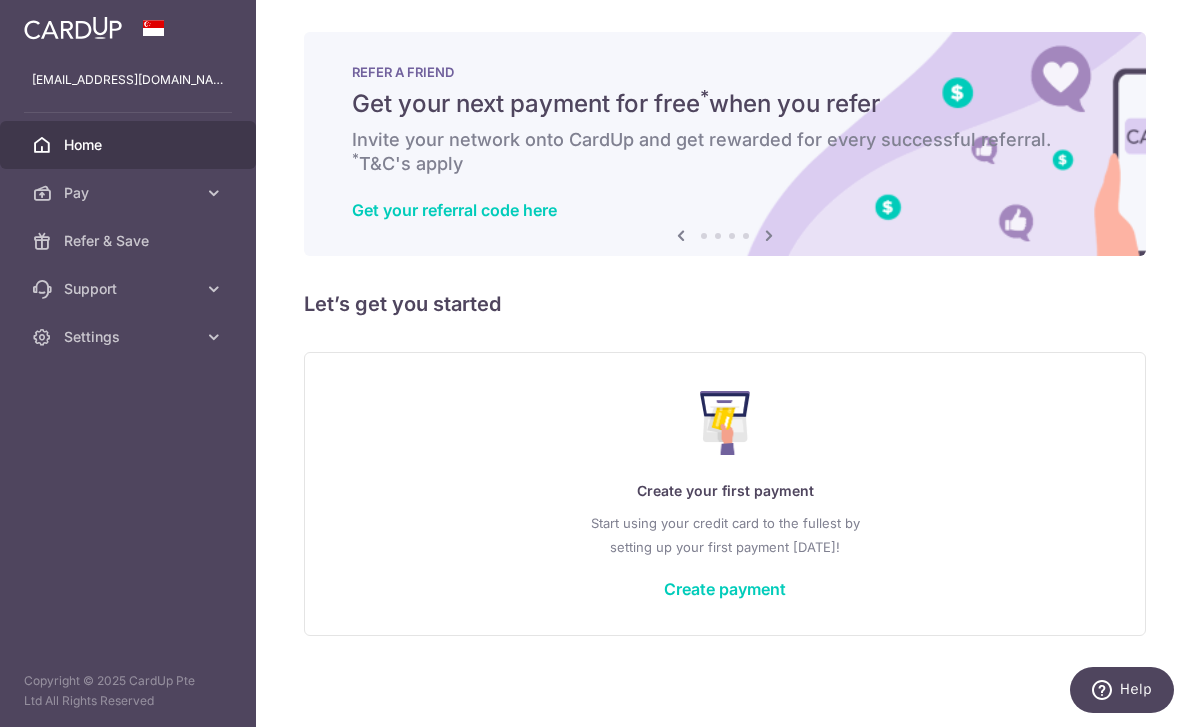 click at bounding box center [214, 337] 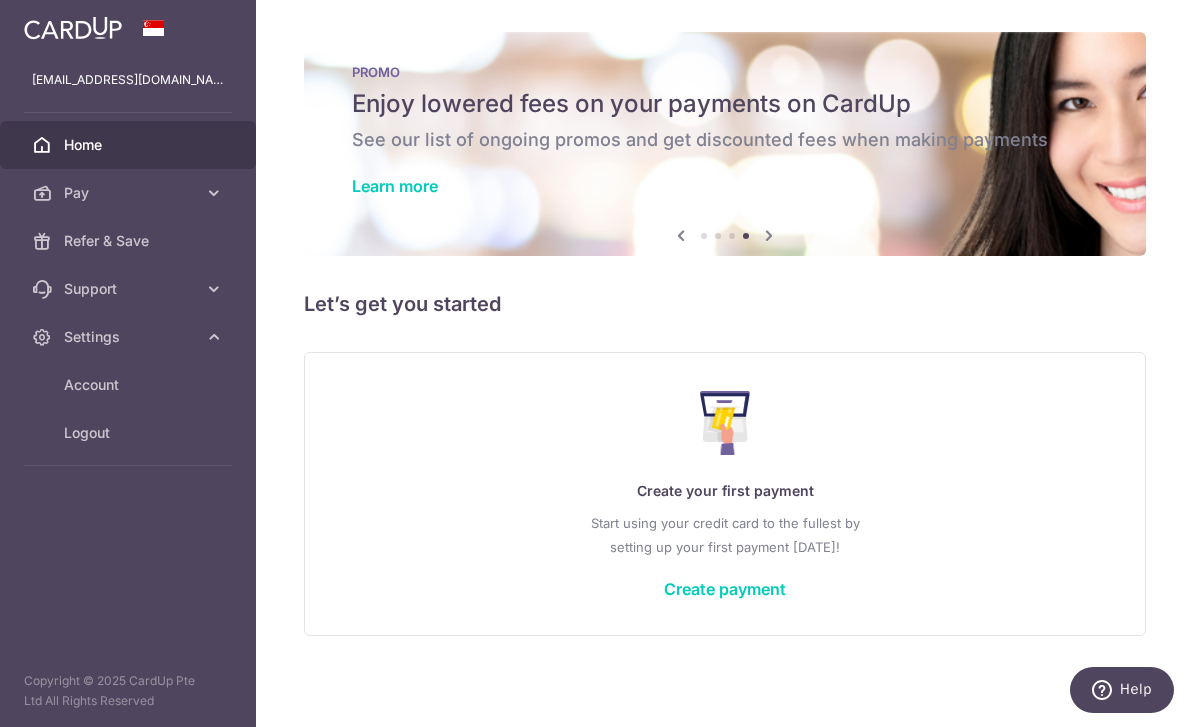 click 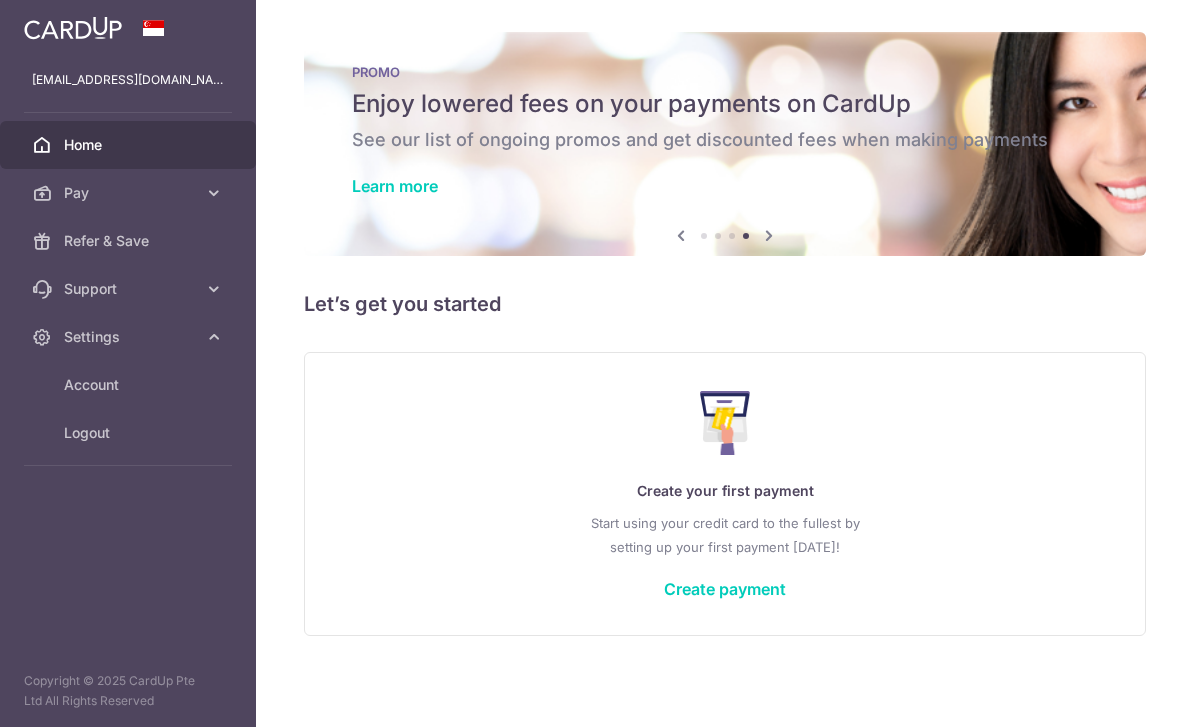 scroll, scrollTop: 0, scrollLeft: 0, axis: both 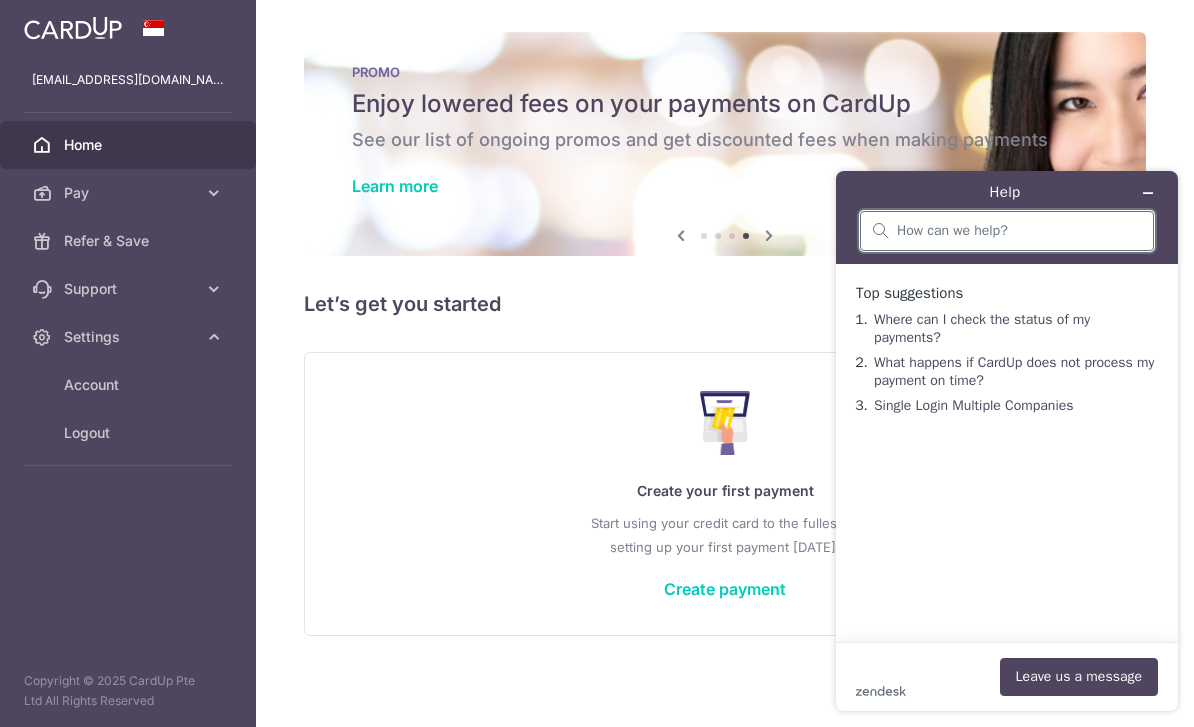 click at bounding box center (1019, 231) 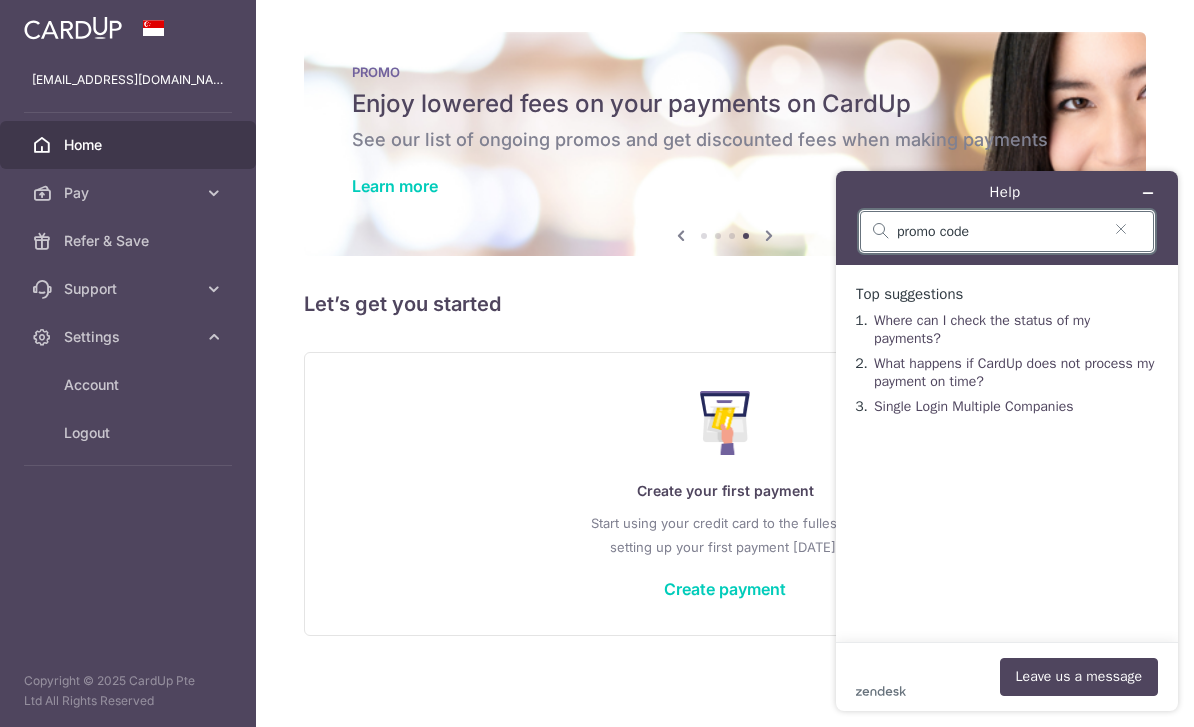 click on "promo code" at bounding box center (999, 232) 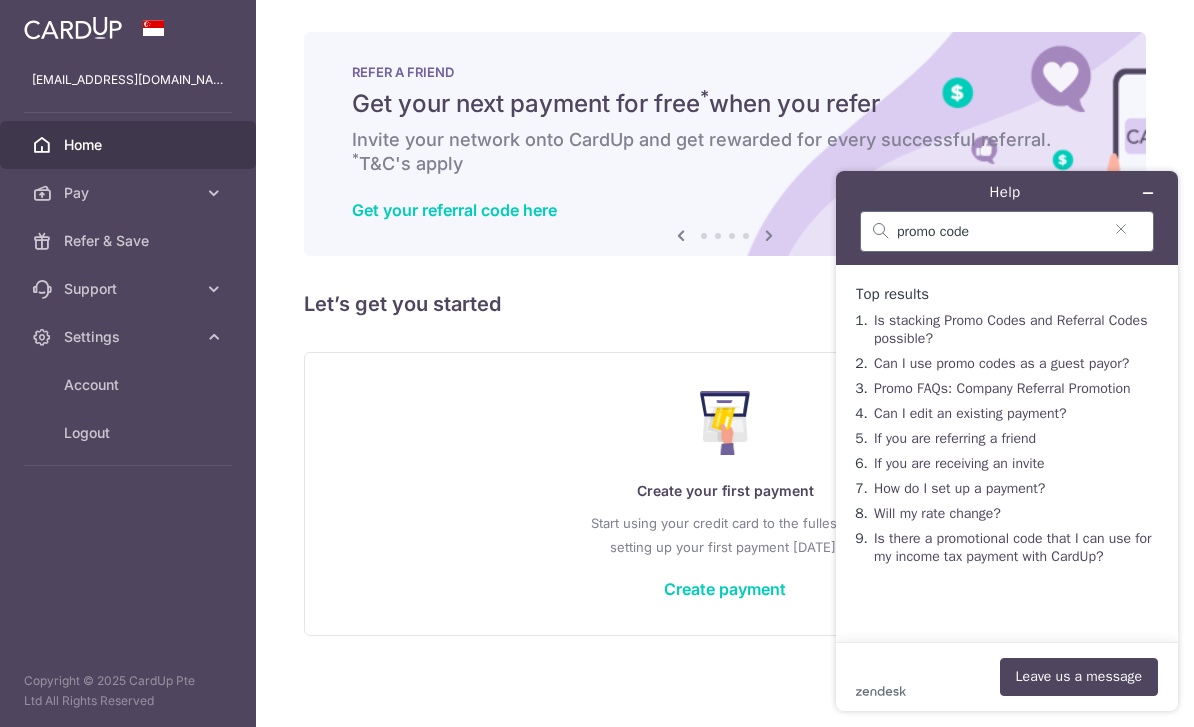 click 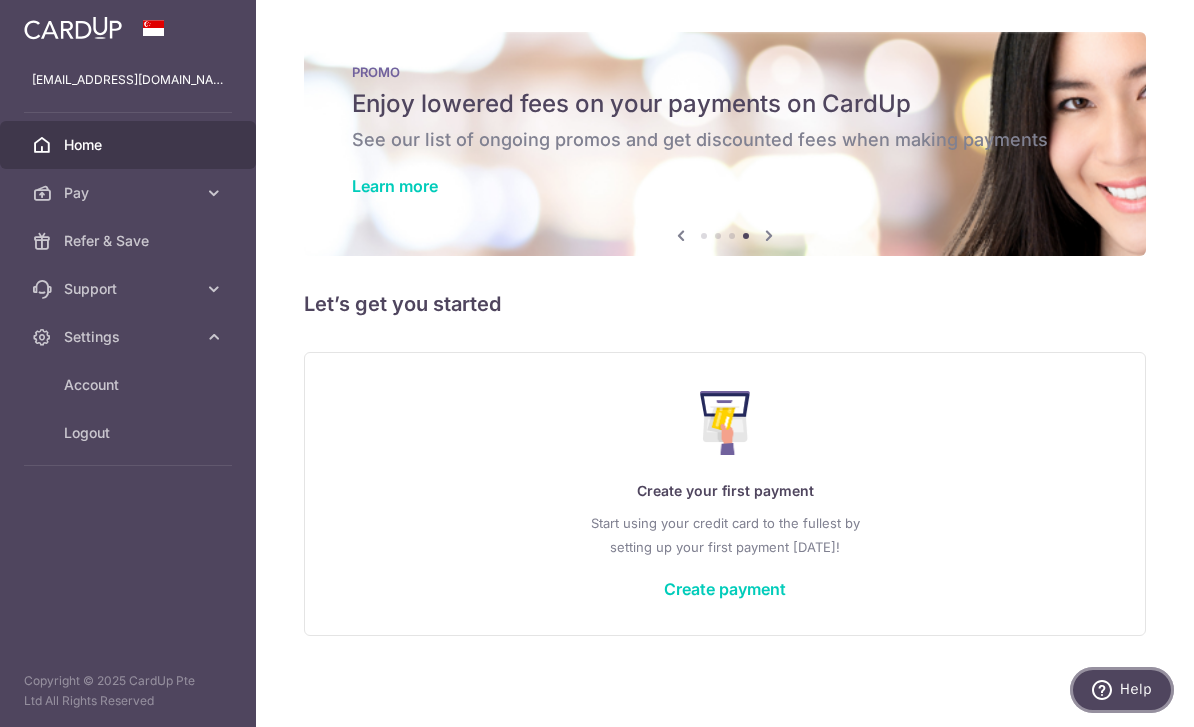 scroll, scrollTop: 0, scrollLeft: 0, axis: both 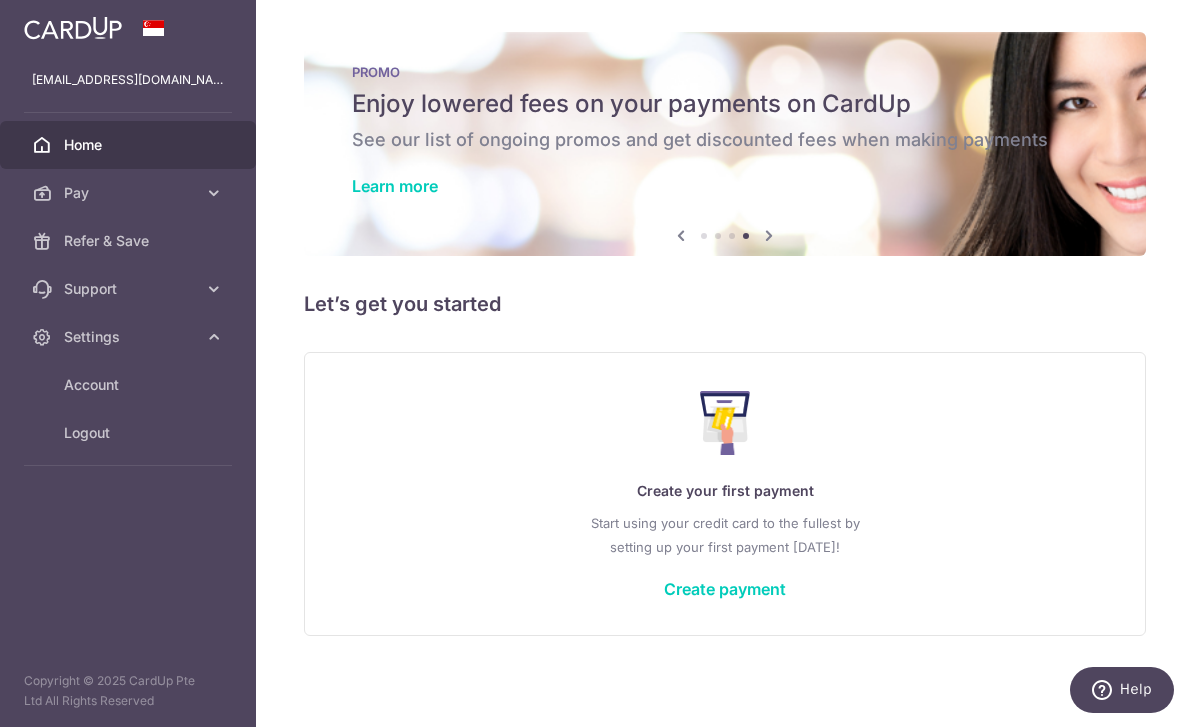 click at bounding box center (214, 193) 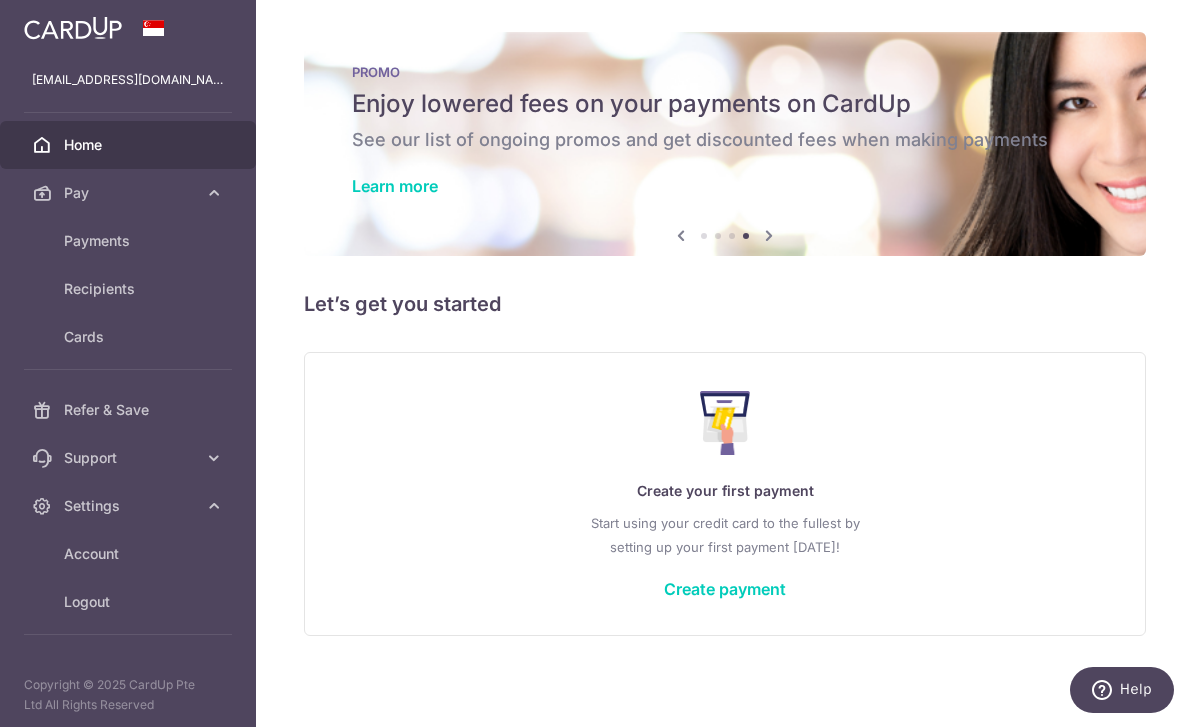 click at bounding box center (214, 458) 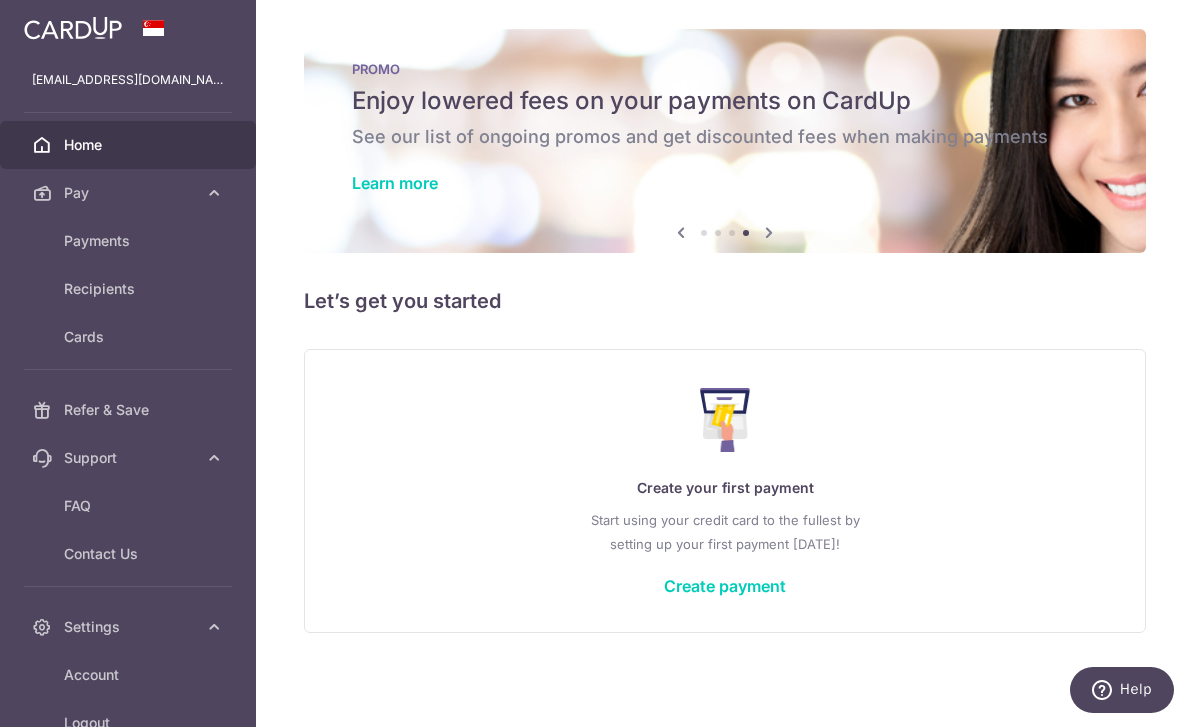 scroll, scrollTop: 20, scrollLeft: 0, axis: vertical 